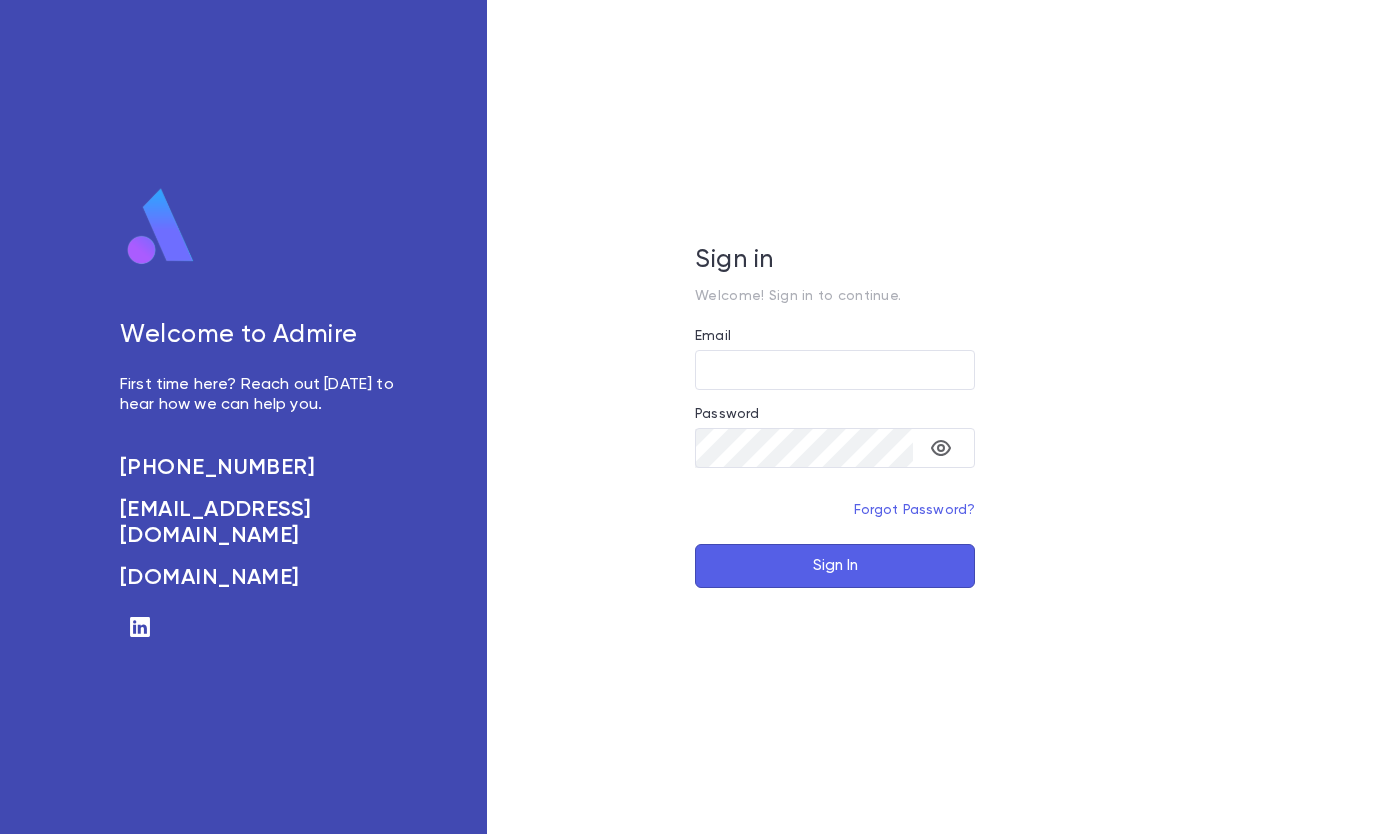 scroll, scrollTop: 0, scrollLeft: 0, axis: both 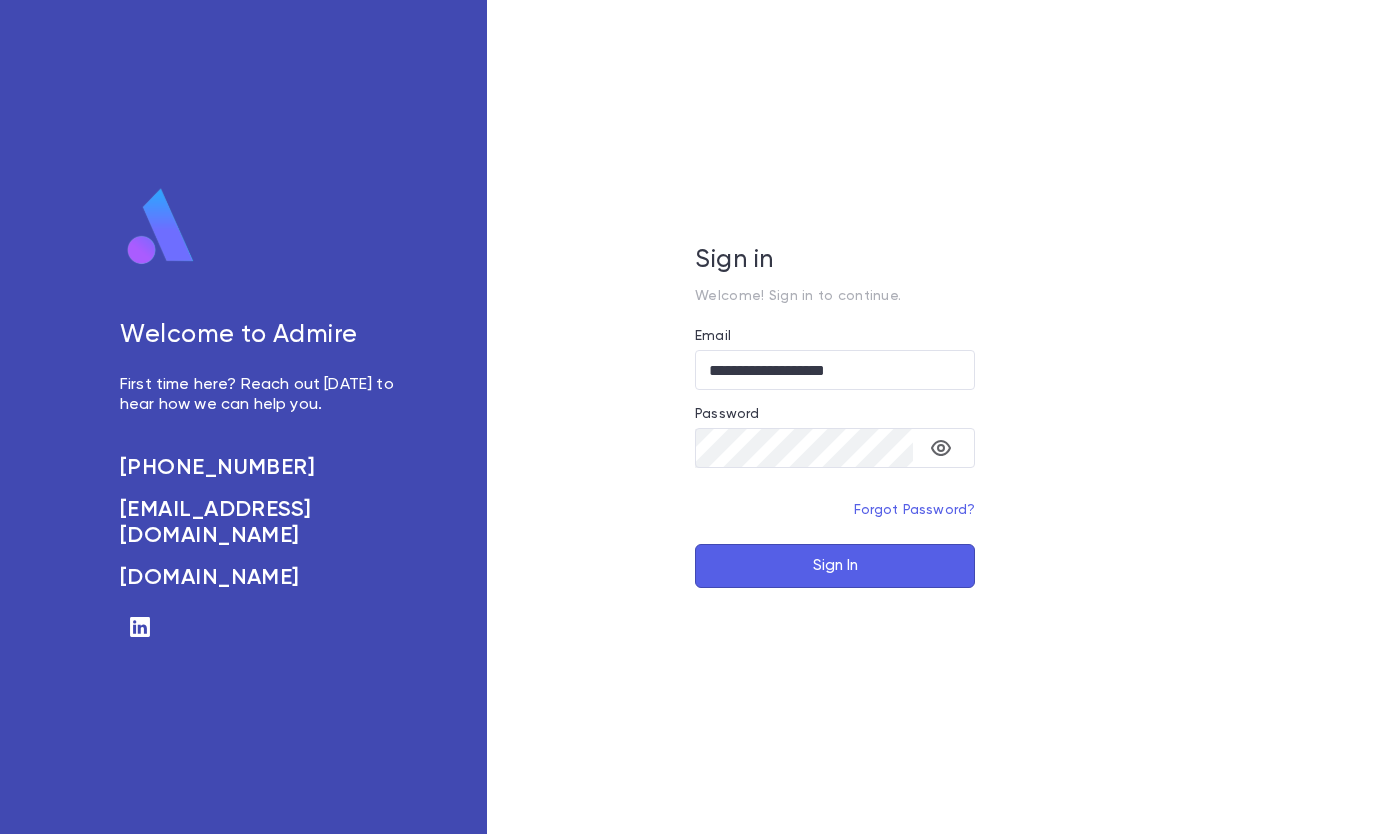 click on "Sign In" at bounding box center [835, 566] 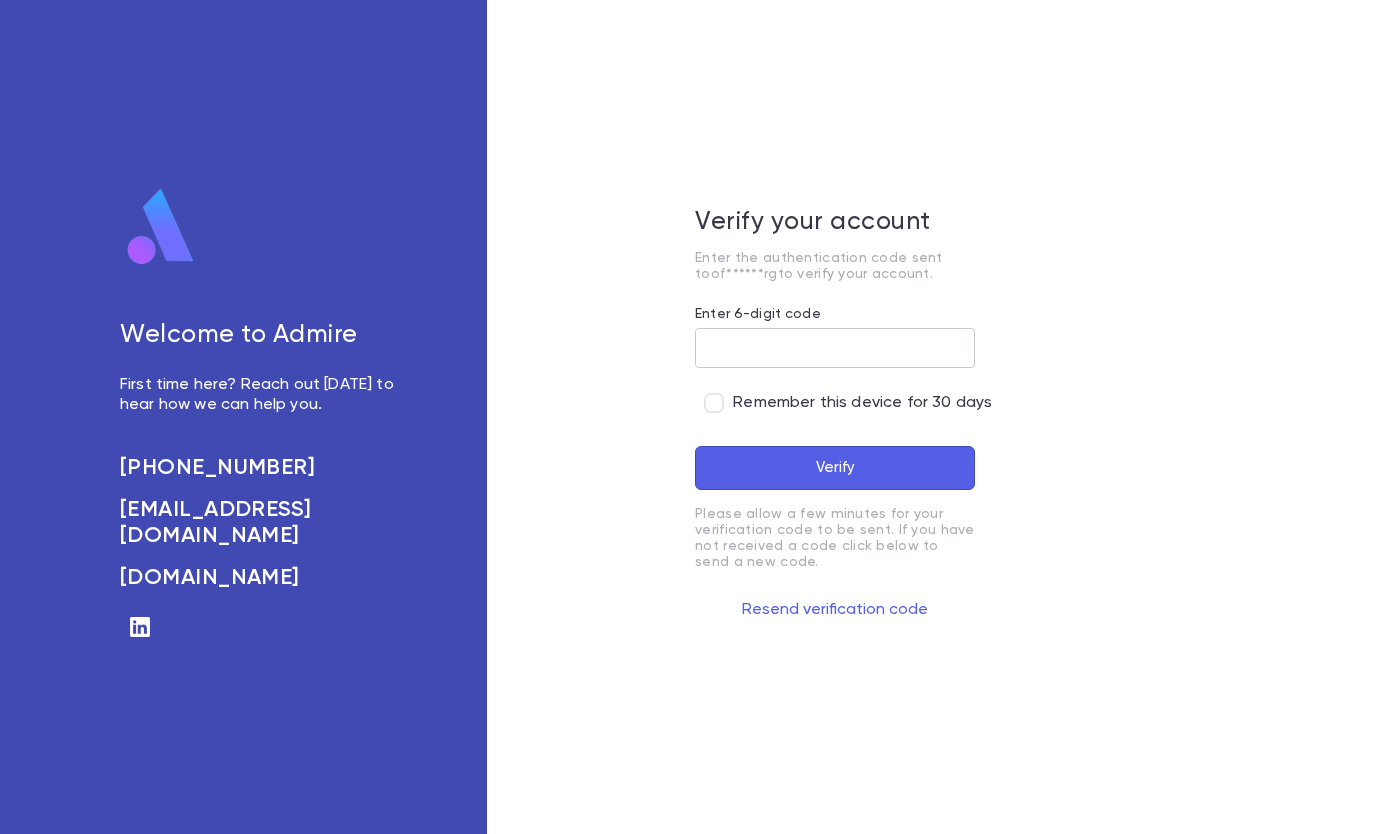 click on "Enter 6-digit code" at bounding box center (835, 348) 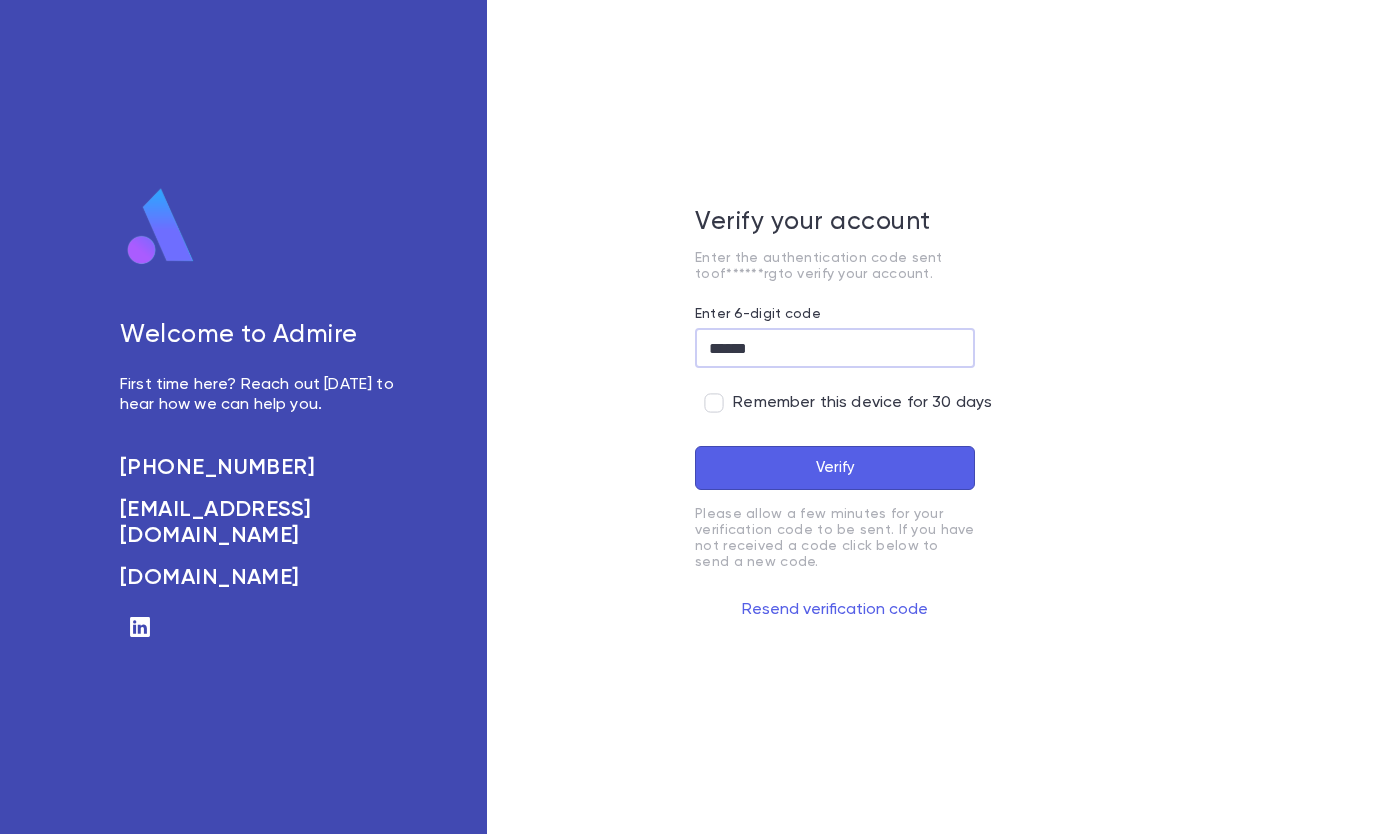 type on "******" 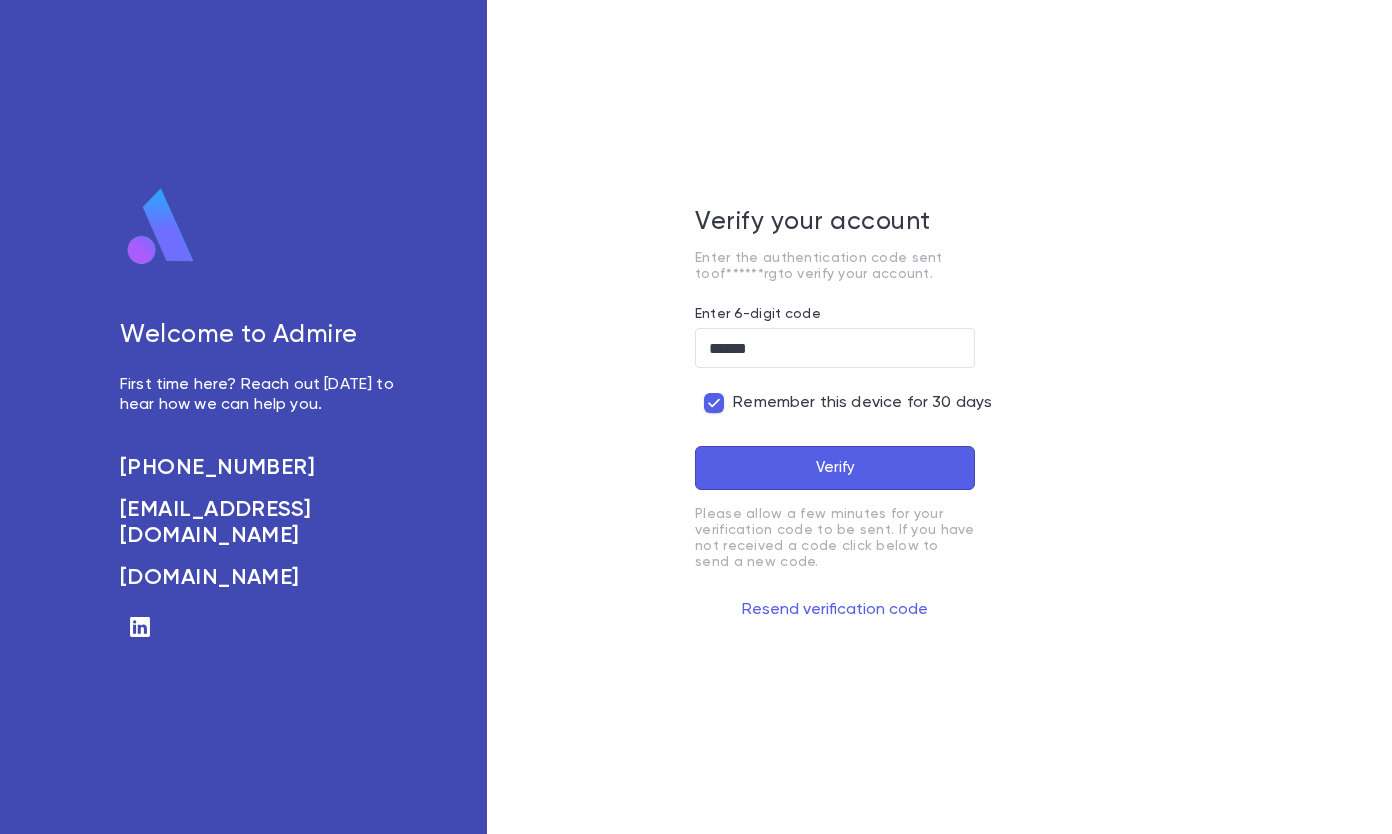 click on "Verify" at bounding box center (835, 468) 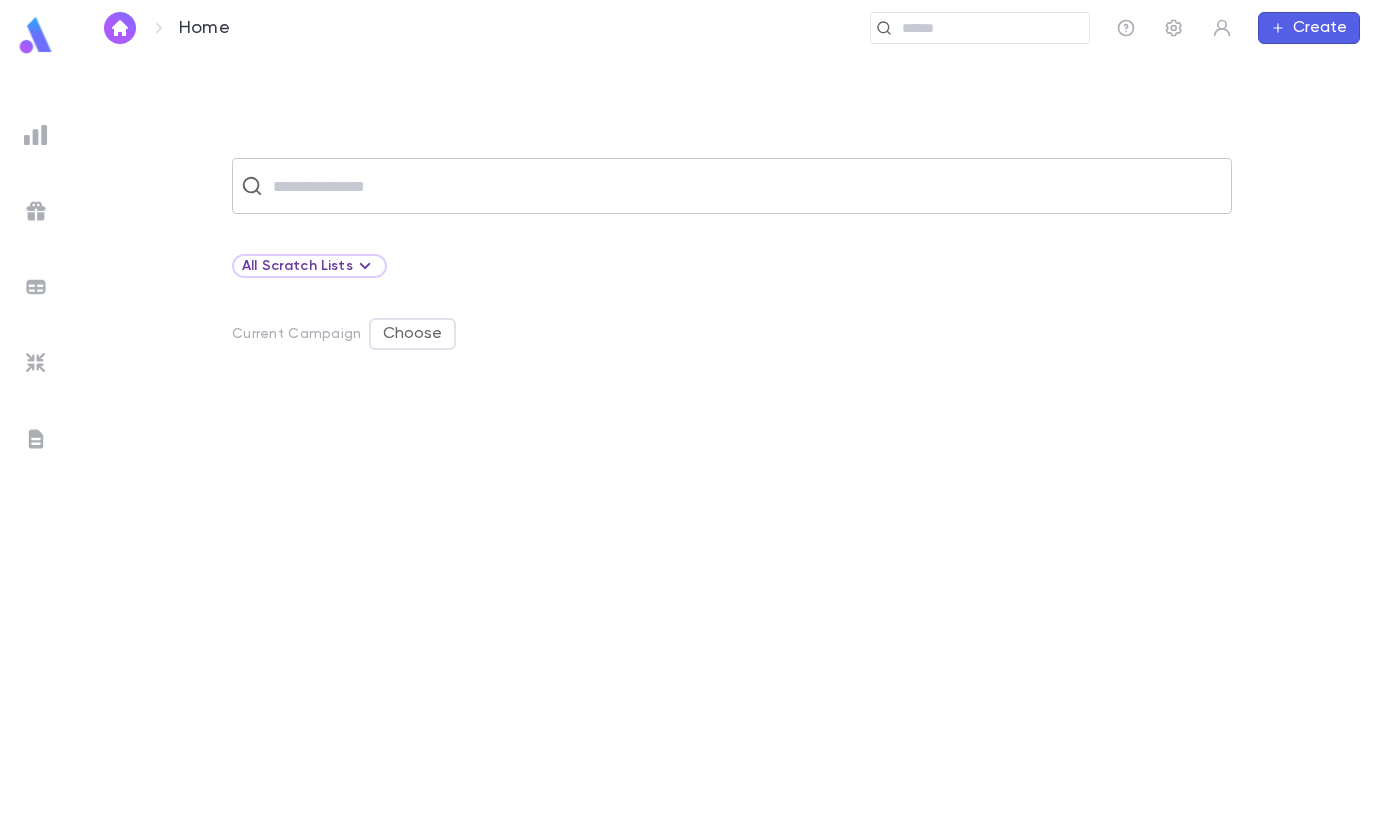 click at bounding box center [745, 186] 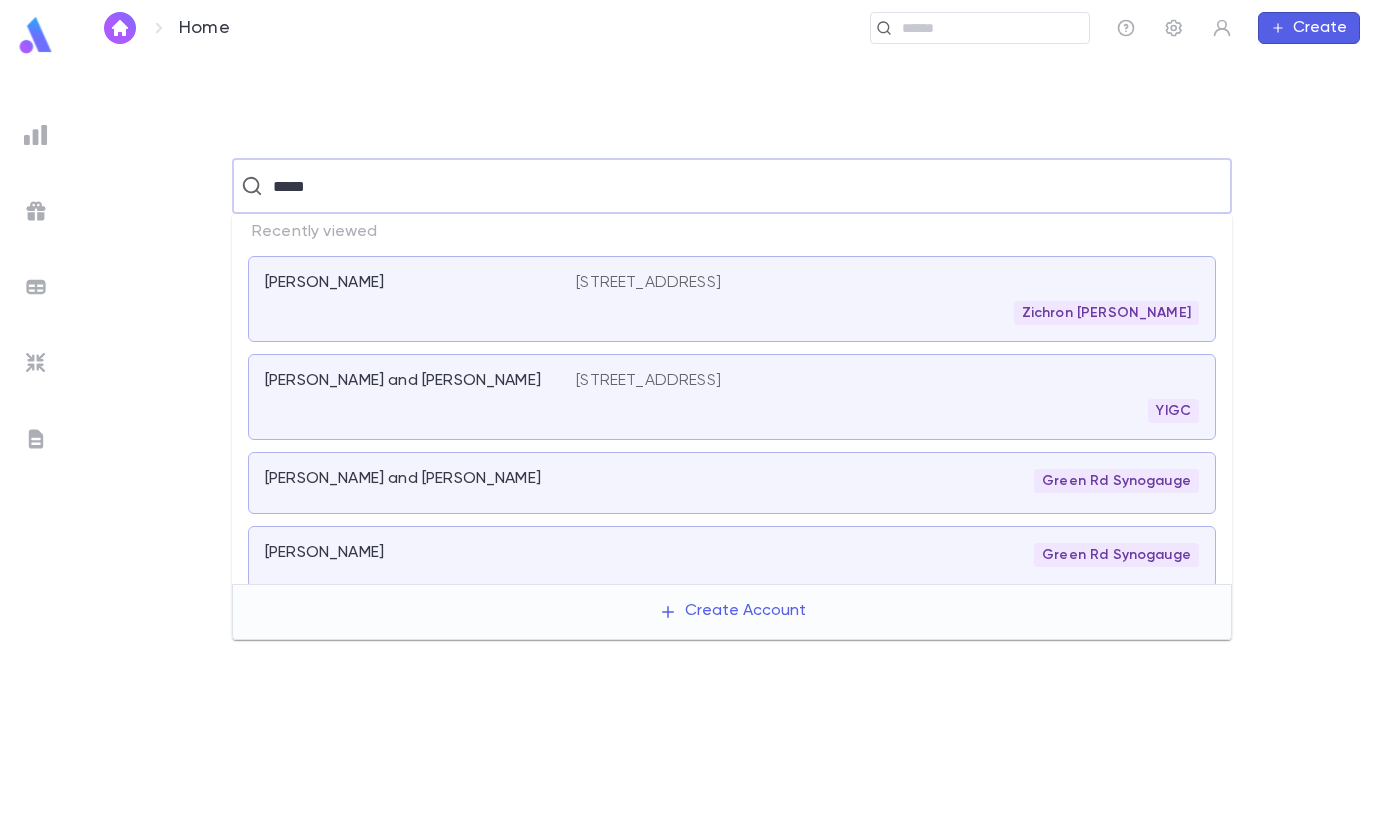 type on "*****" 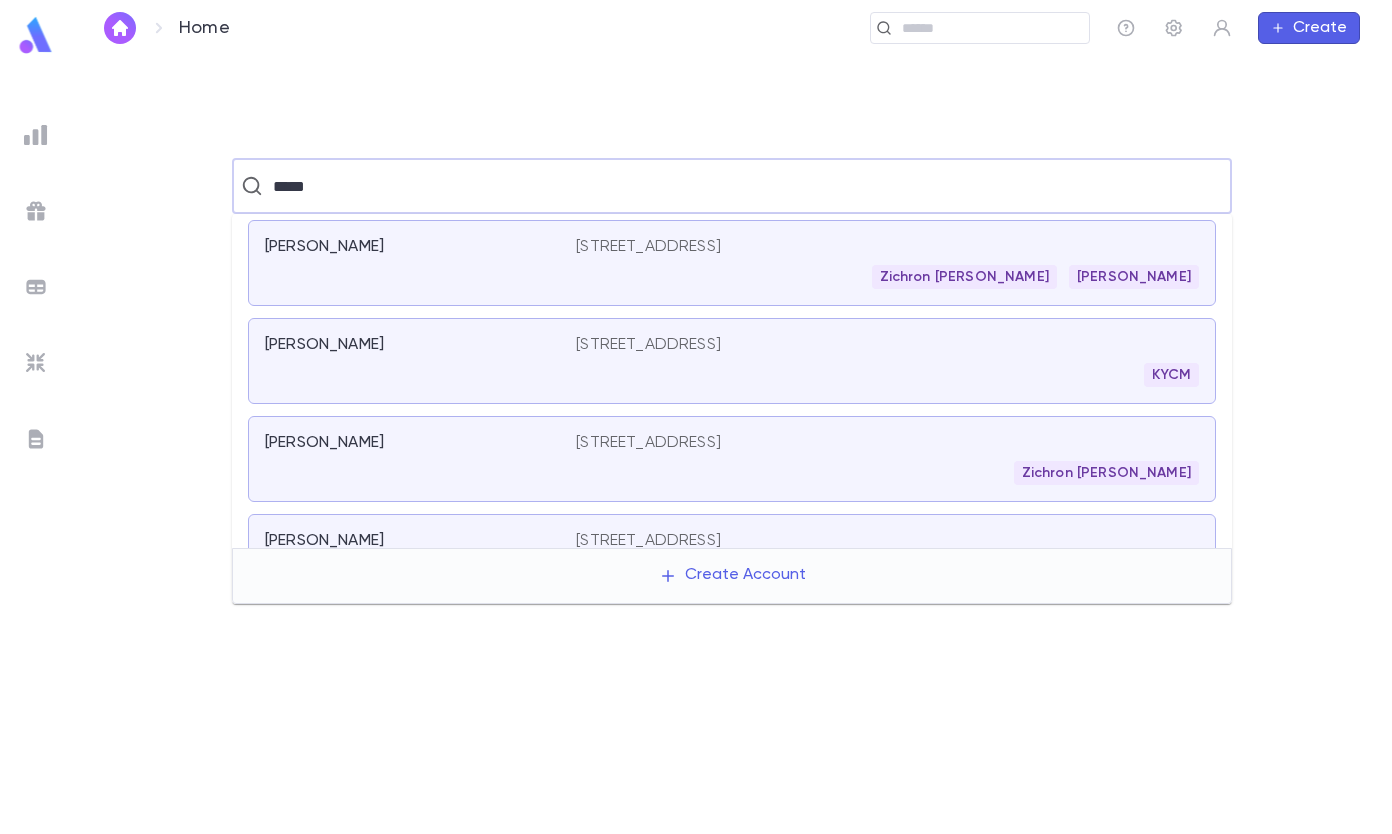 click on "[PERSON_NAME]" at bounding box center [408, 443] 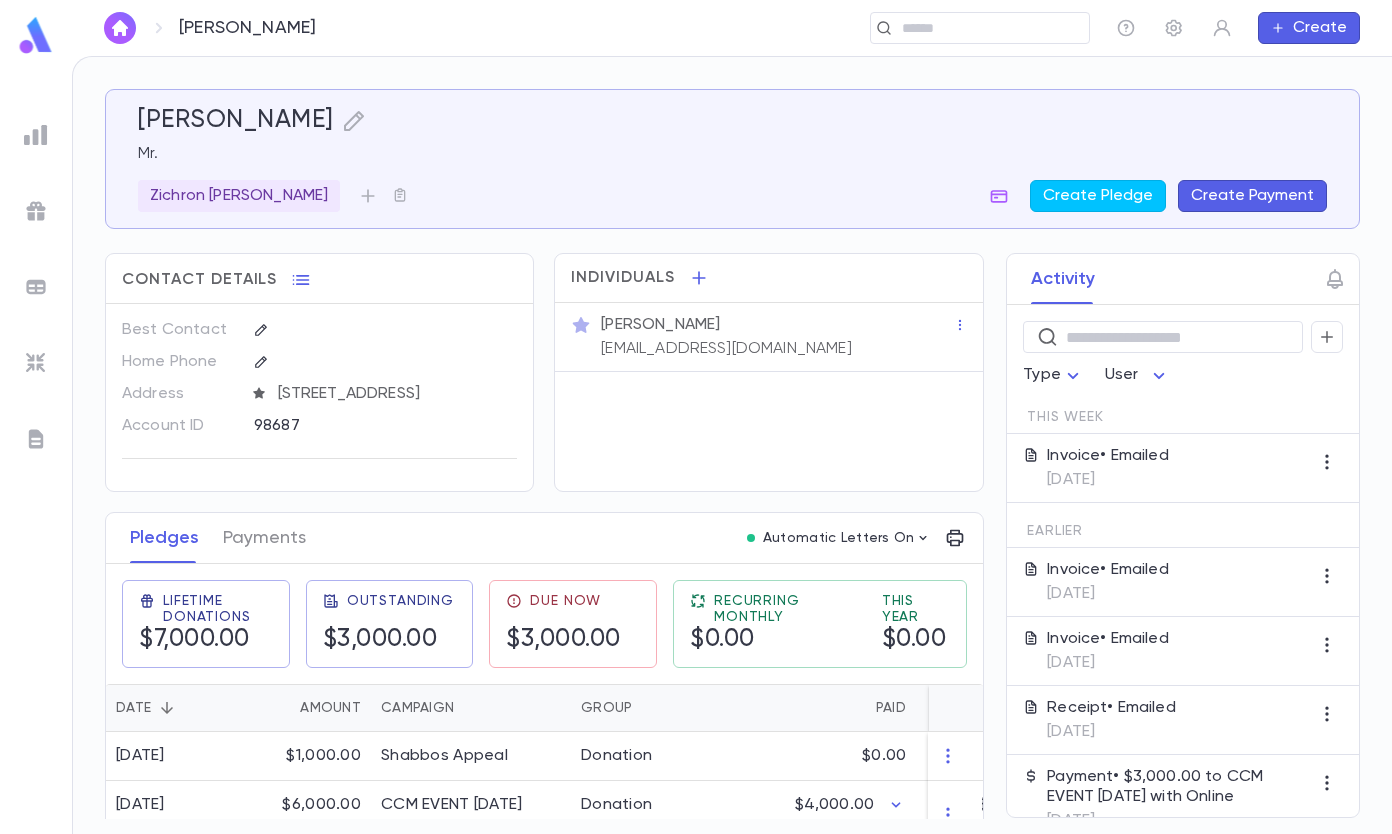 click on "Create Payment" at bounding box center [1252, 196] 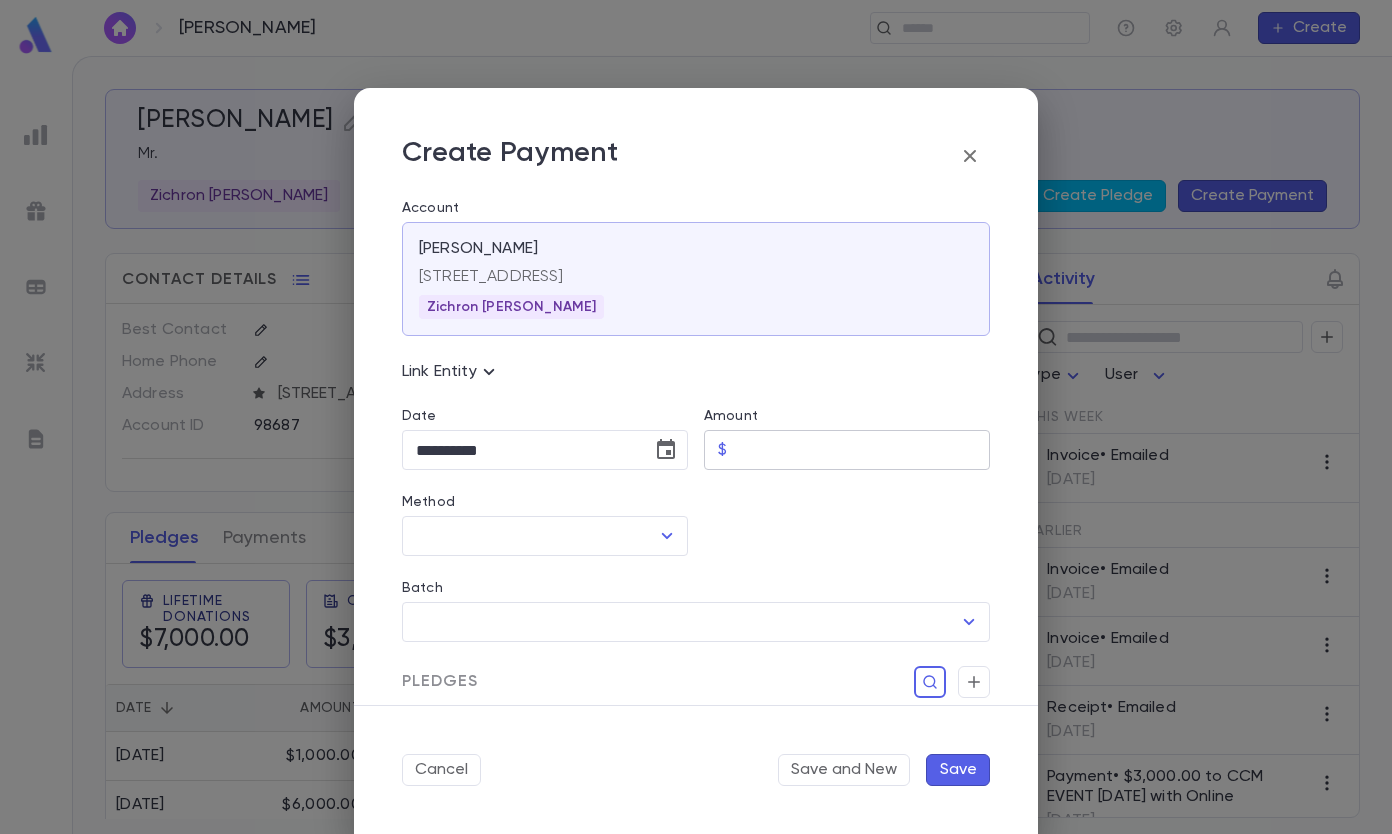 click on "Amount" at bounding box center (862, 450) 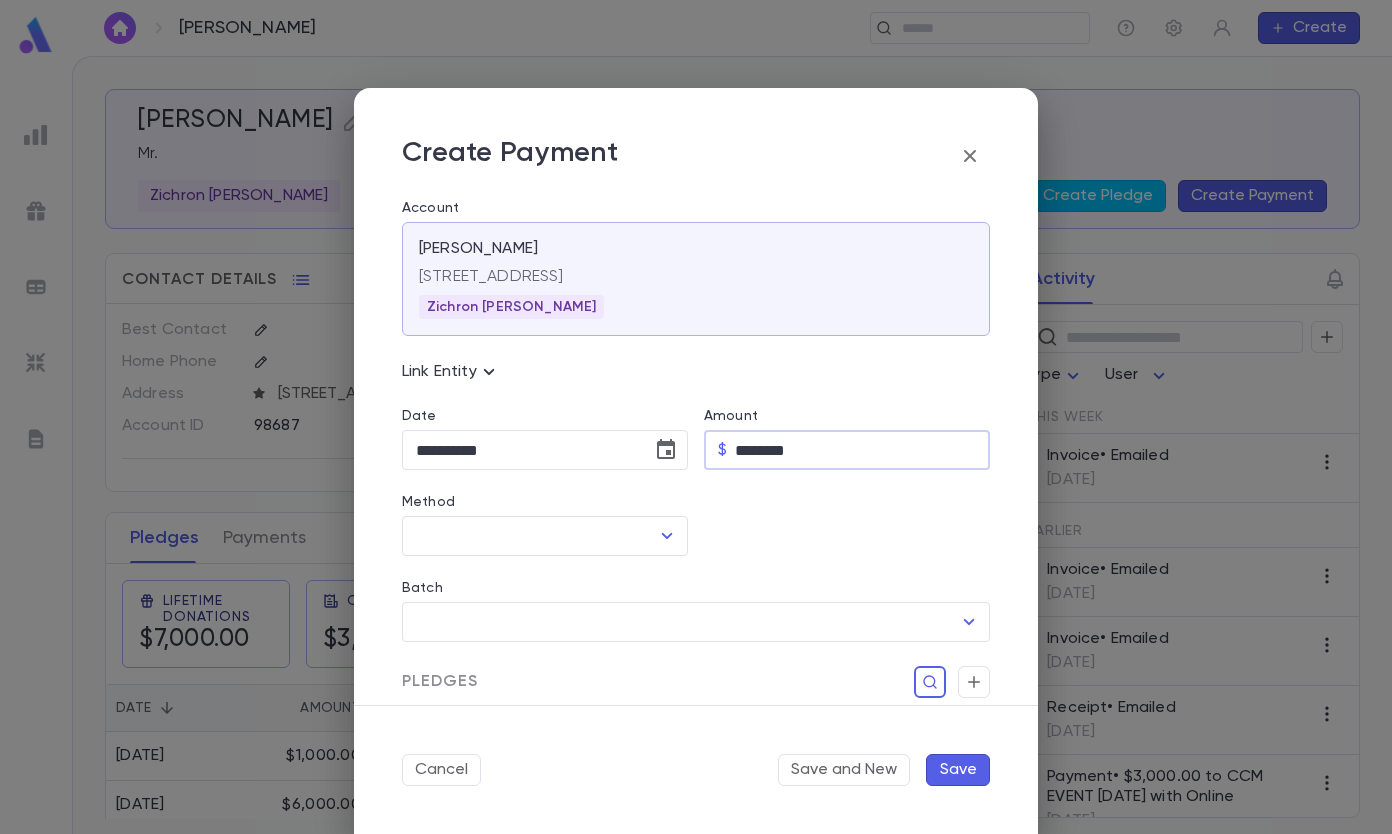 type on "********" 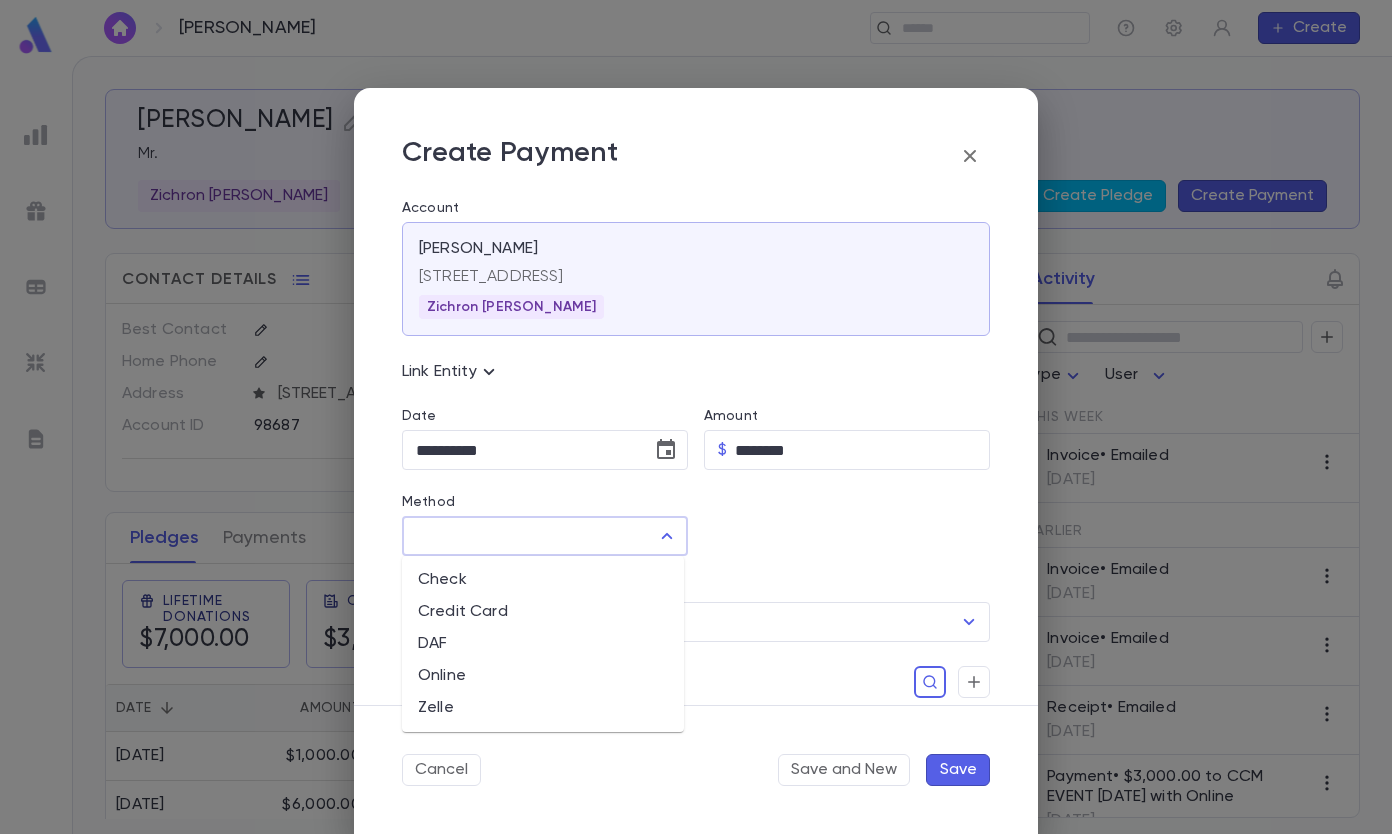 click on "Method" at bounding box center [530, 536] 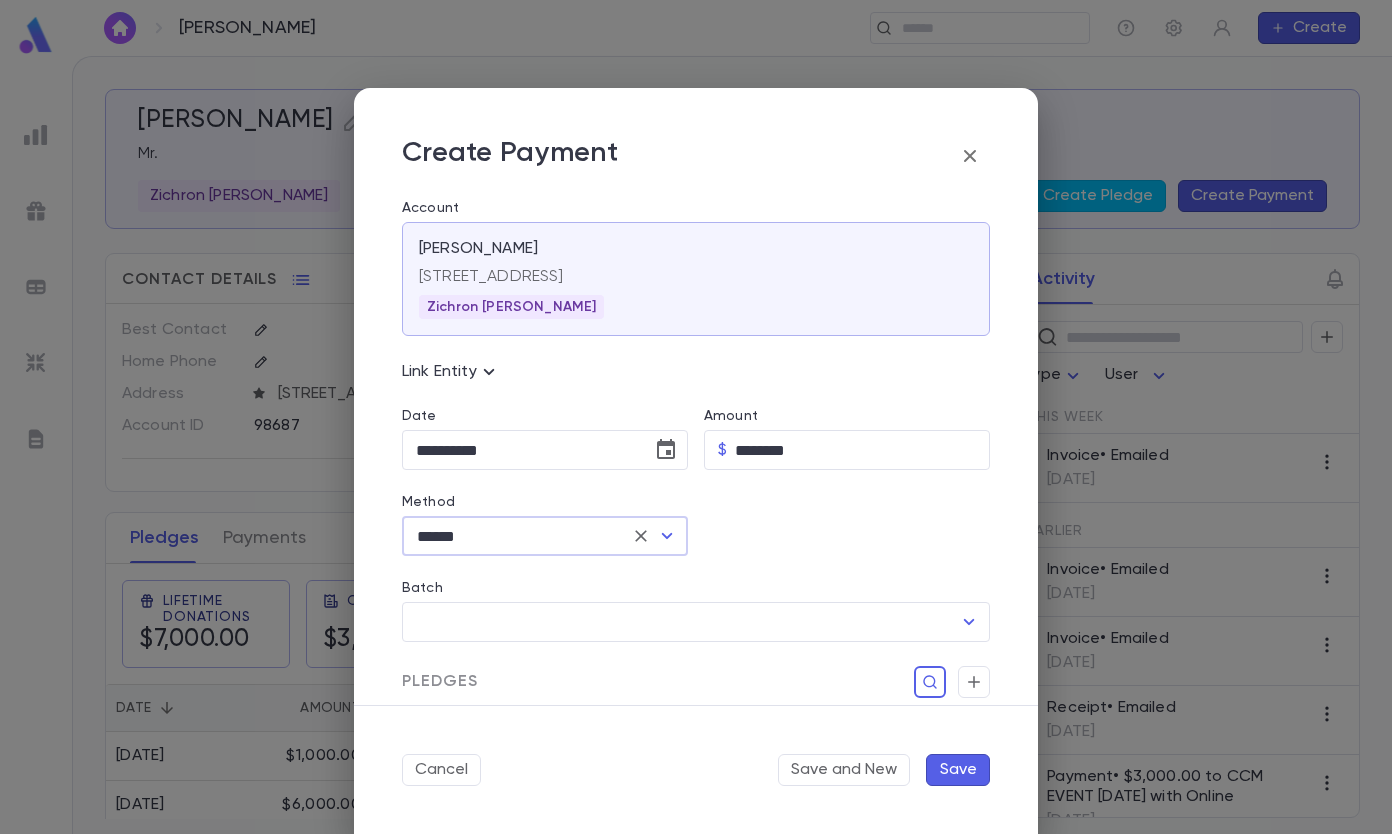 type on "******" 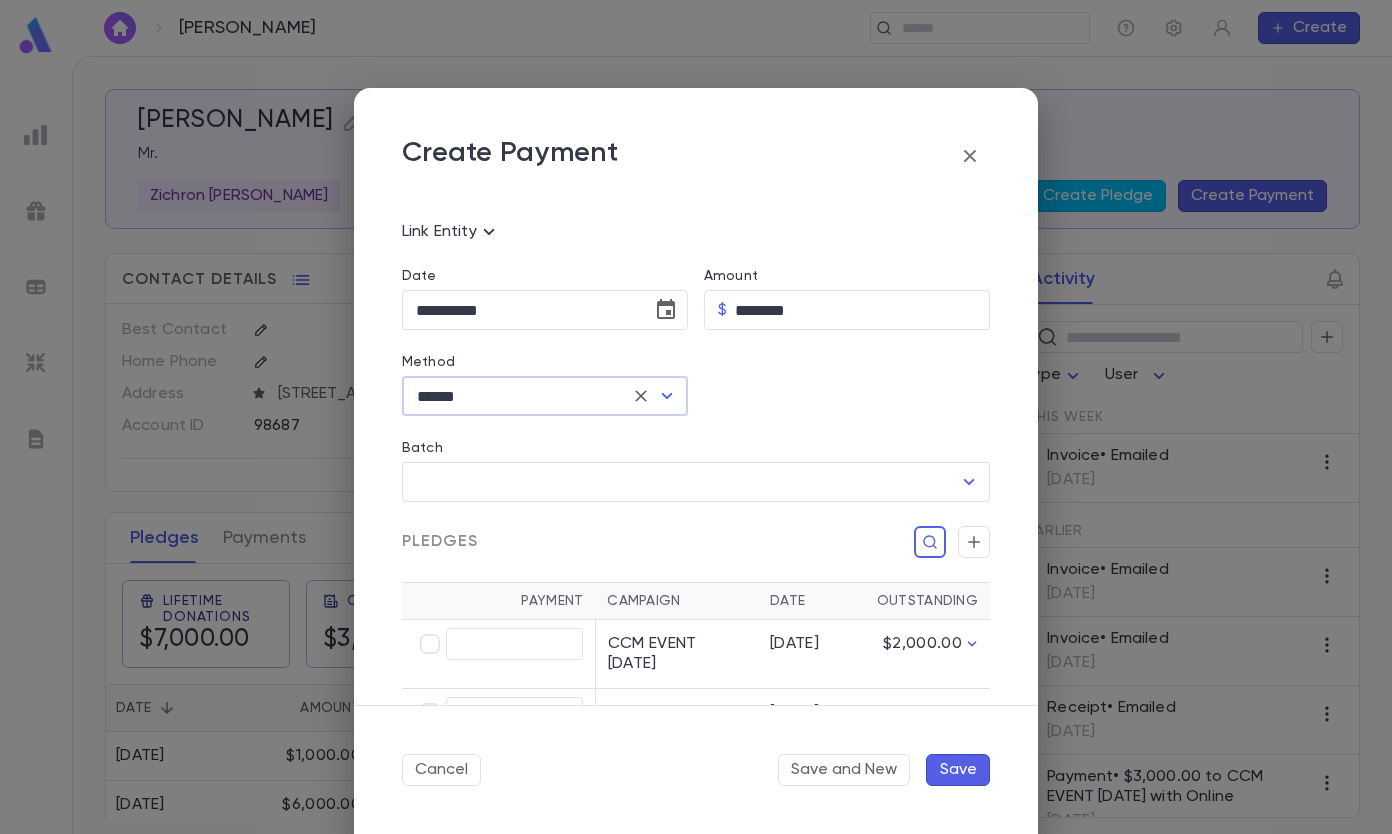 scroll, scrollTop: 373, scrollLeft: 0, axis: vertical 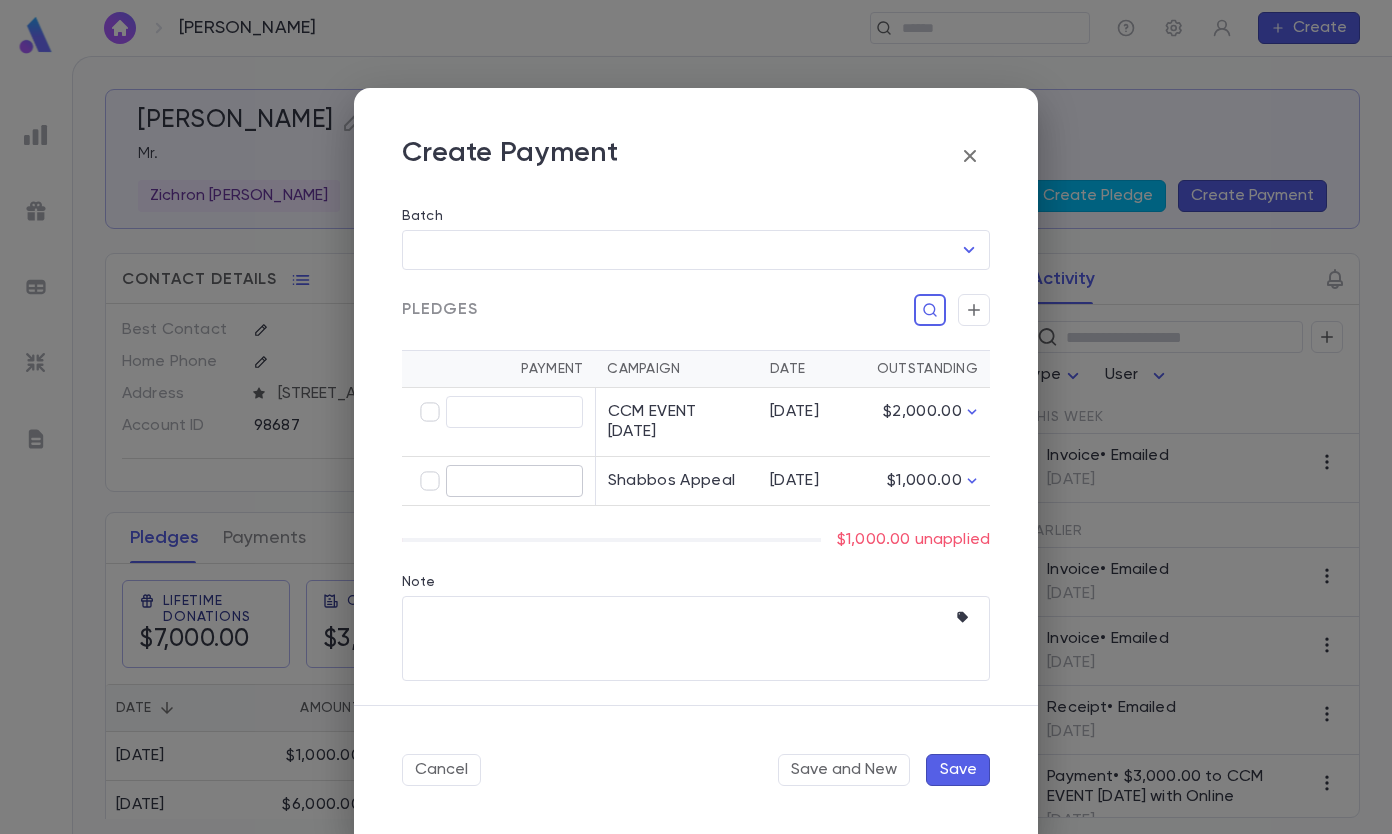 type on "********" 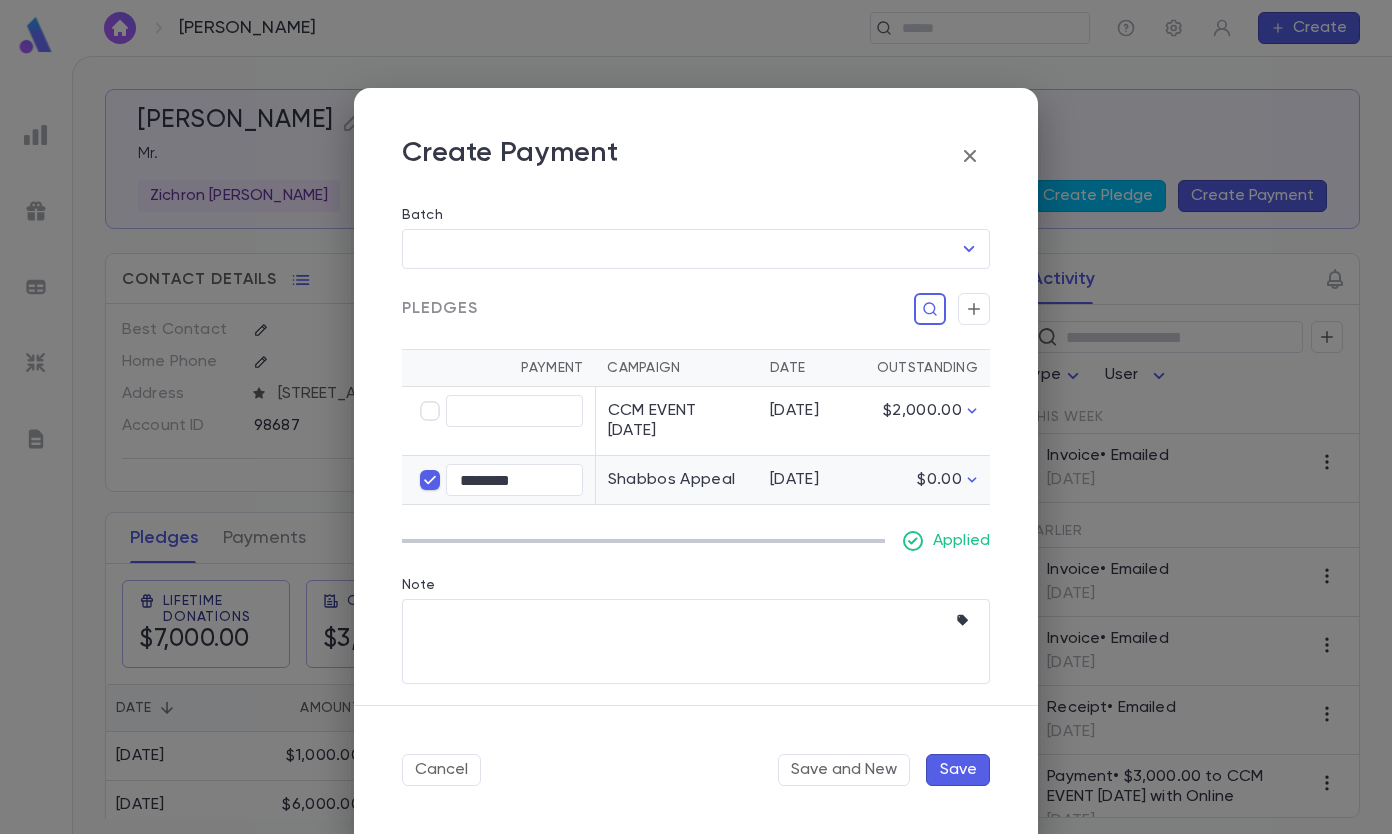 click on "Save" at bounding box center (958, 770) 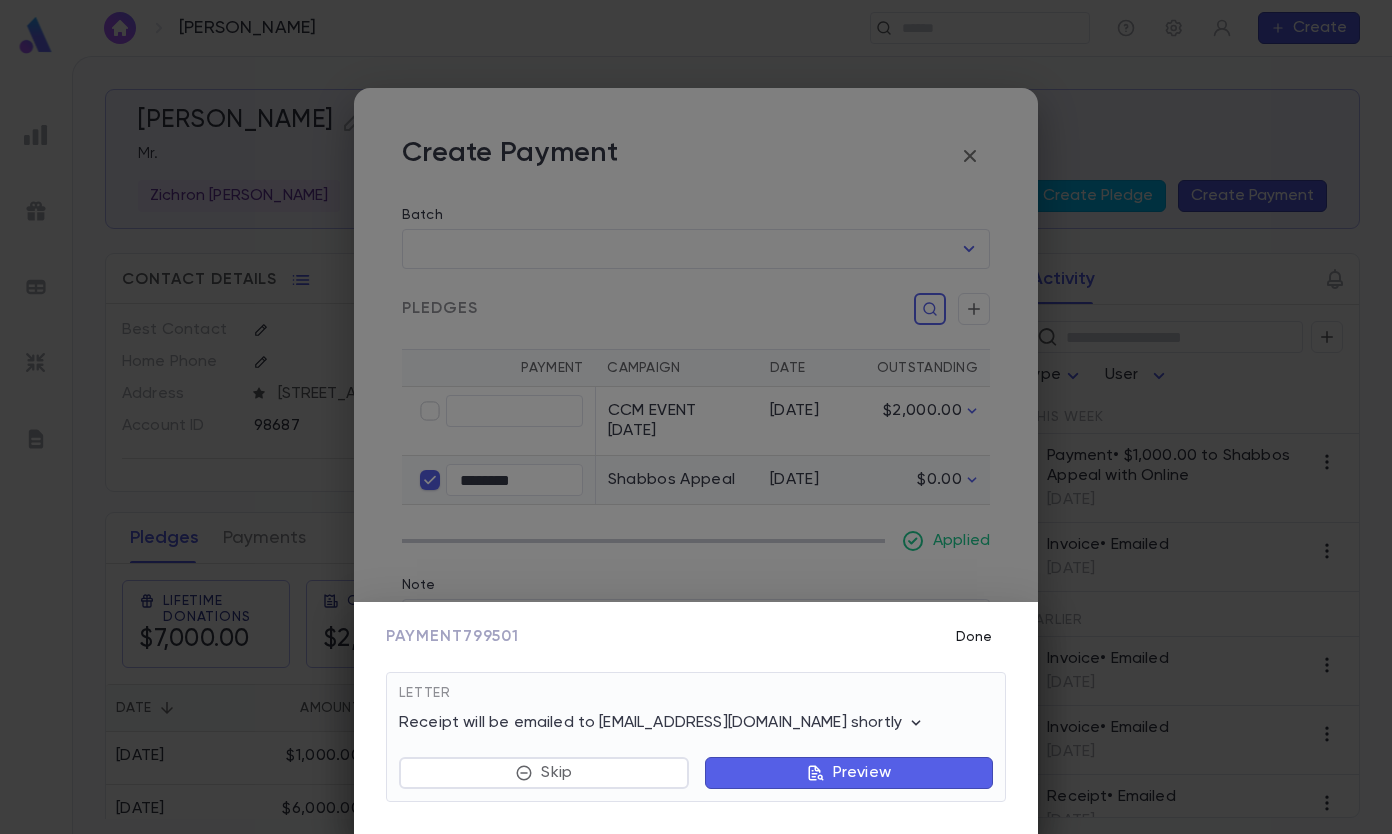 click on "Done" at bounding box center [974, 637] 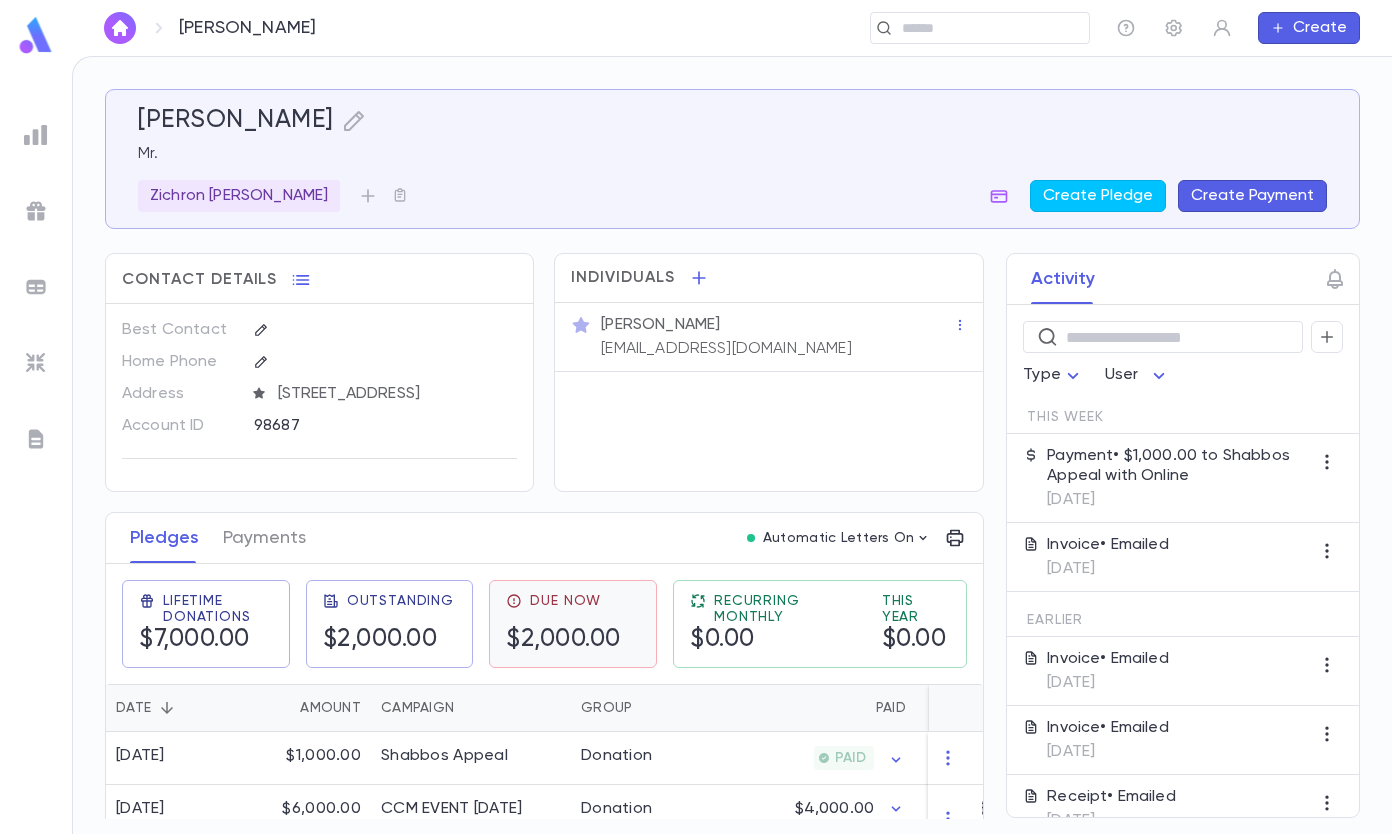 scroll, scrollTop: 57, scrollLeft: 0, axis: vertical 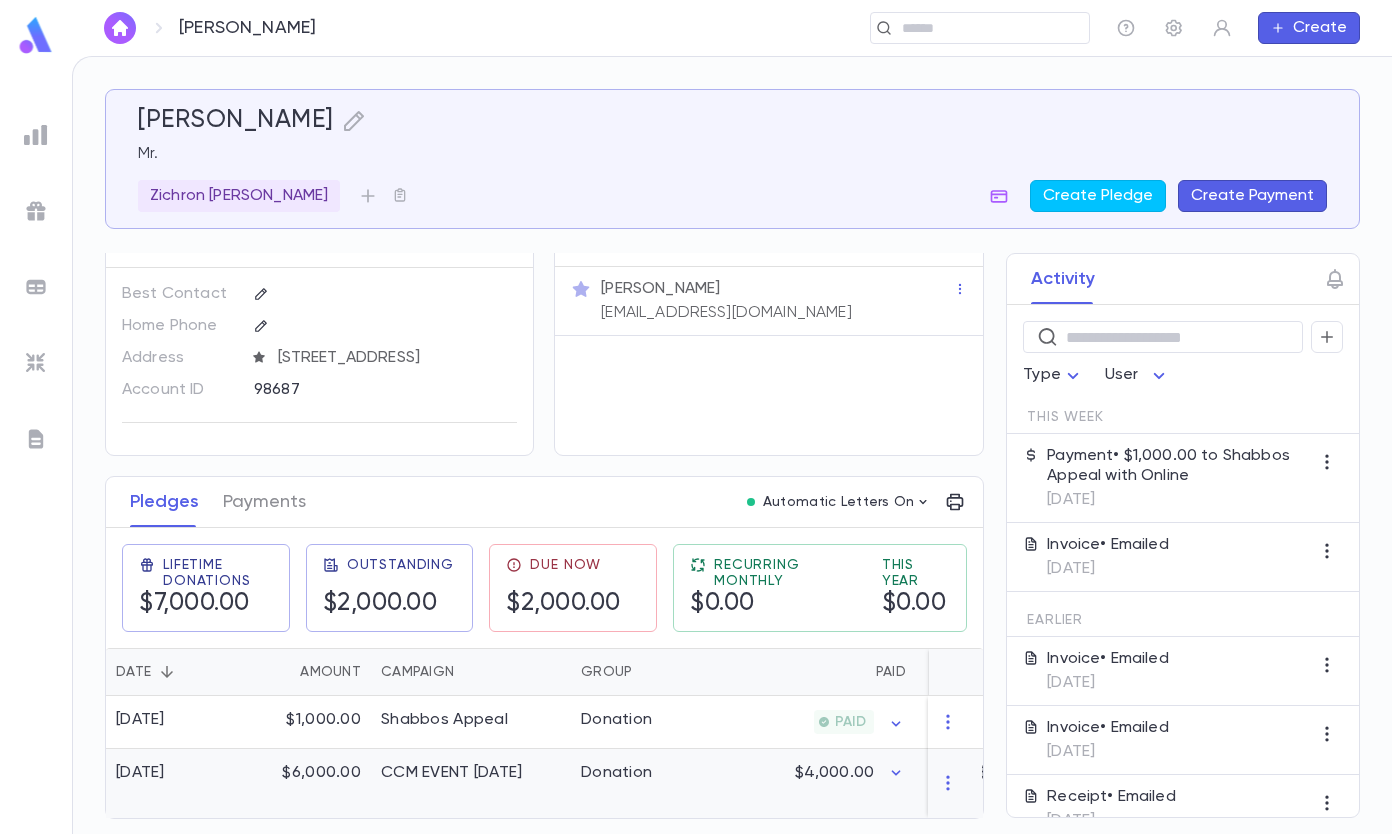 click on "Donation" at bounding box center (646, 783) 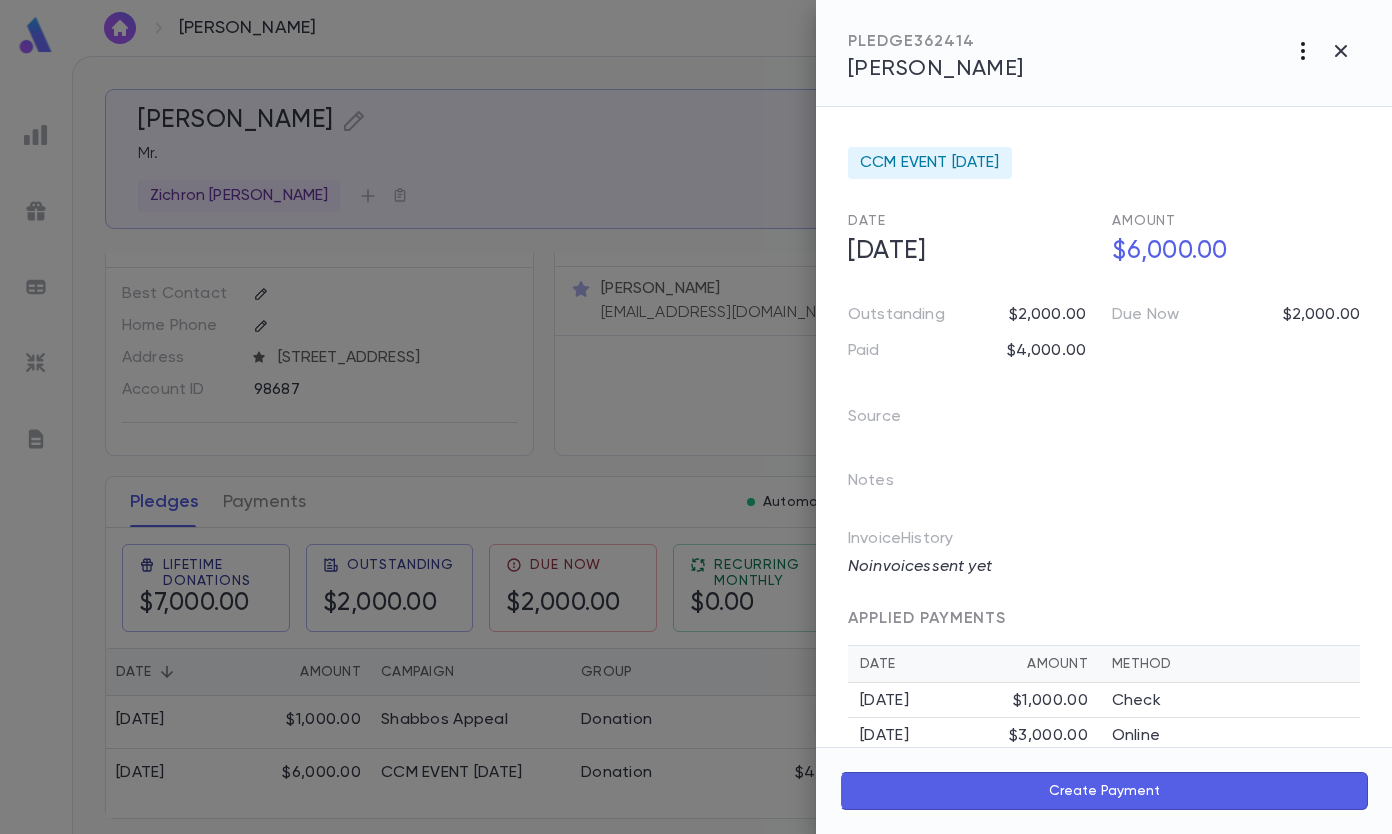click 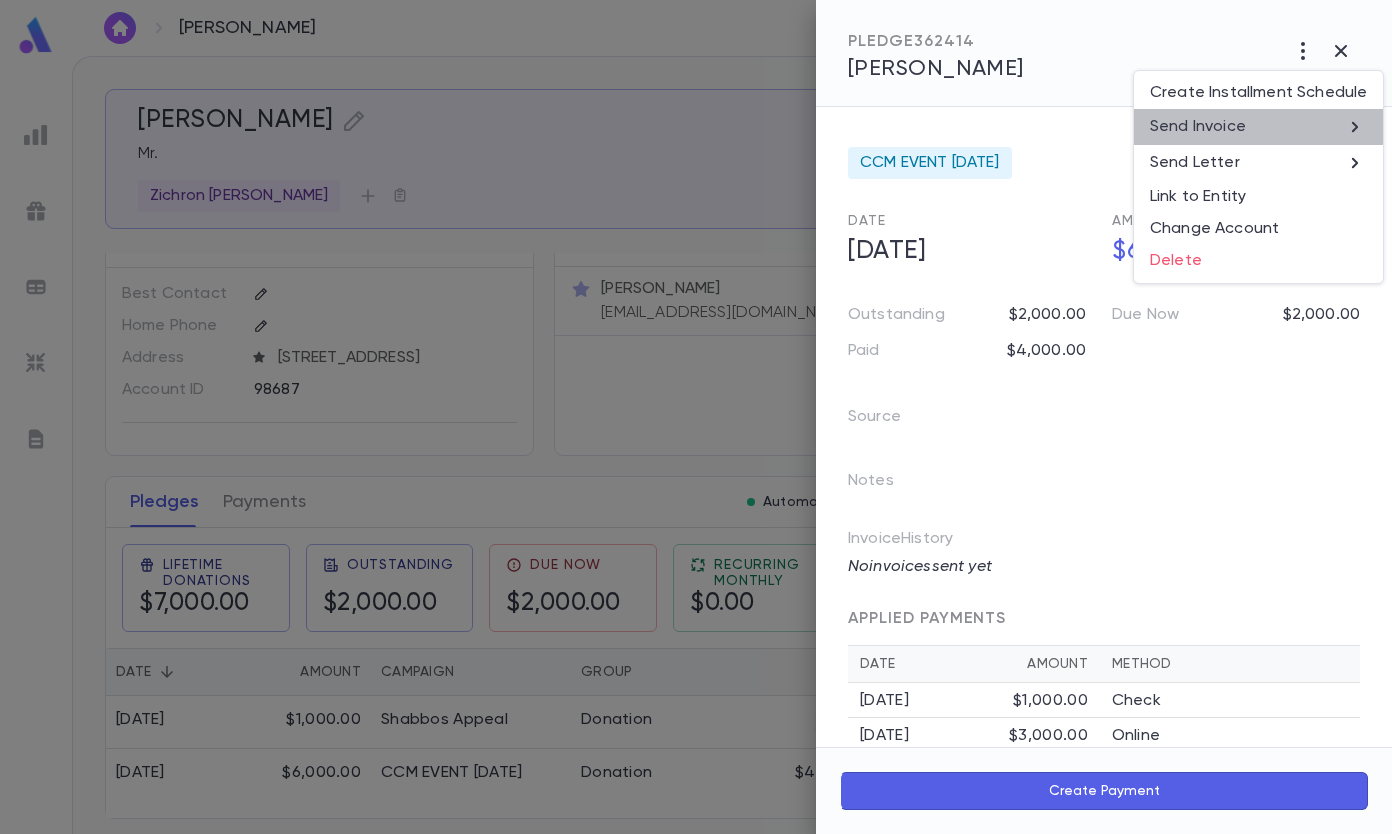 click 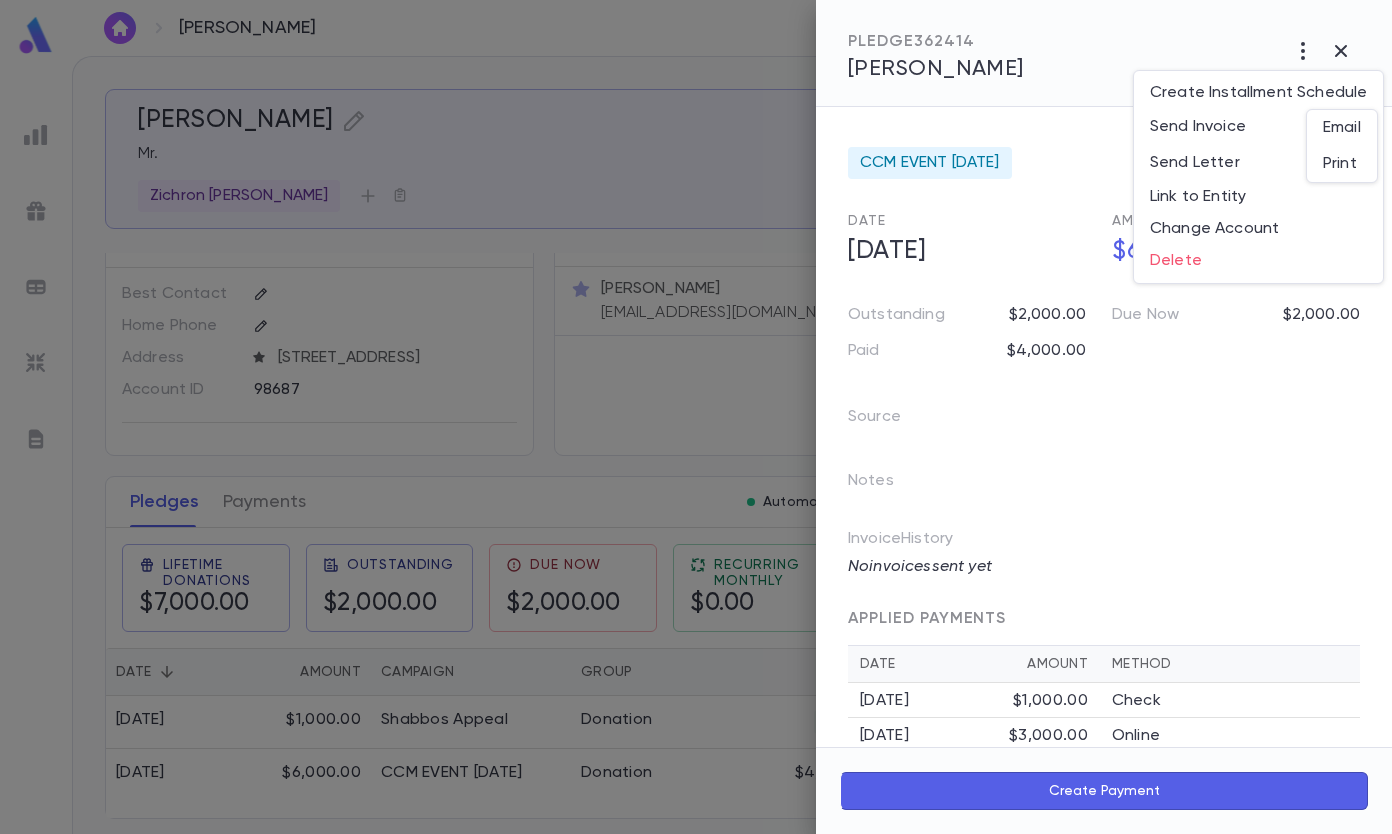 click on "Email" at bounding box center [1342, 128] 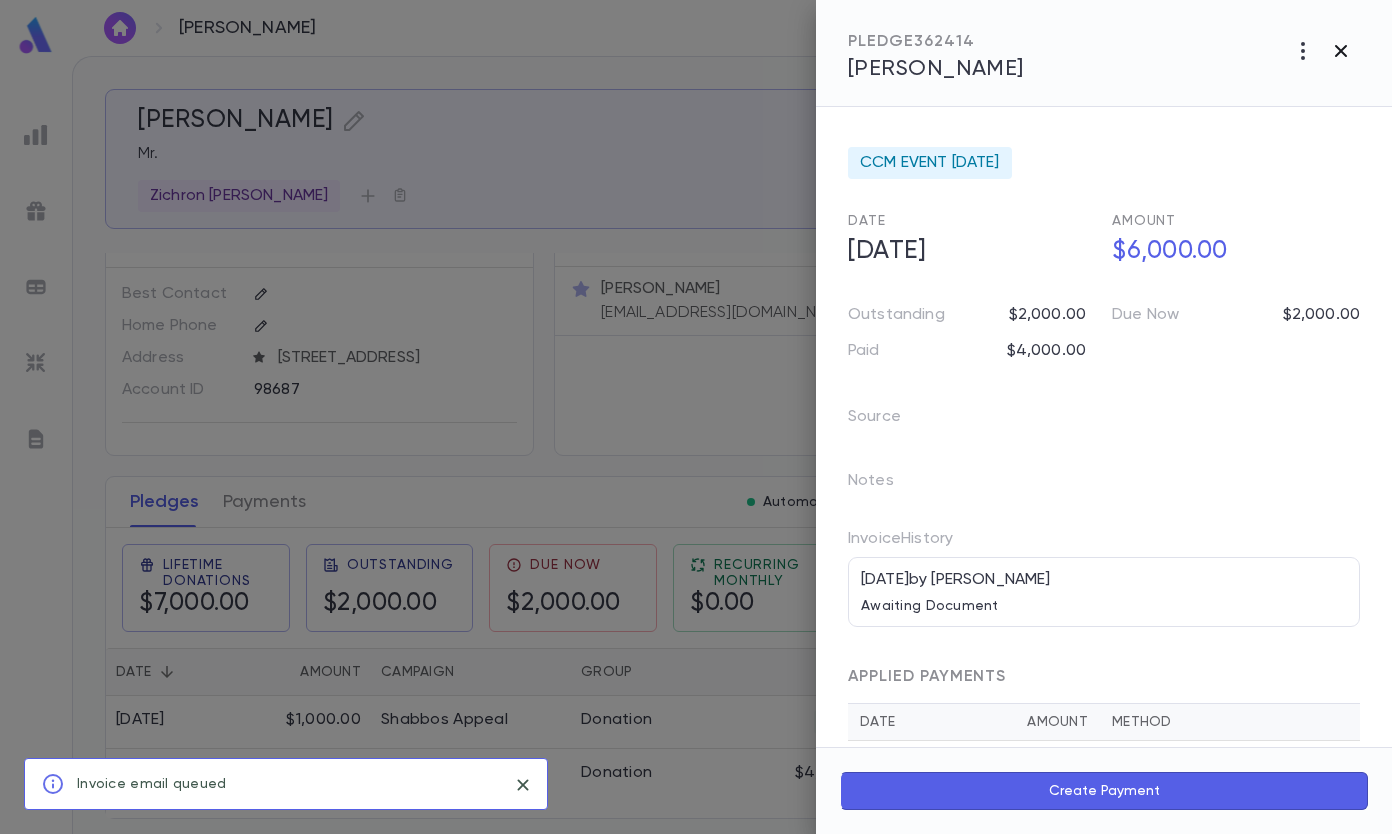 click 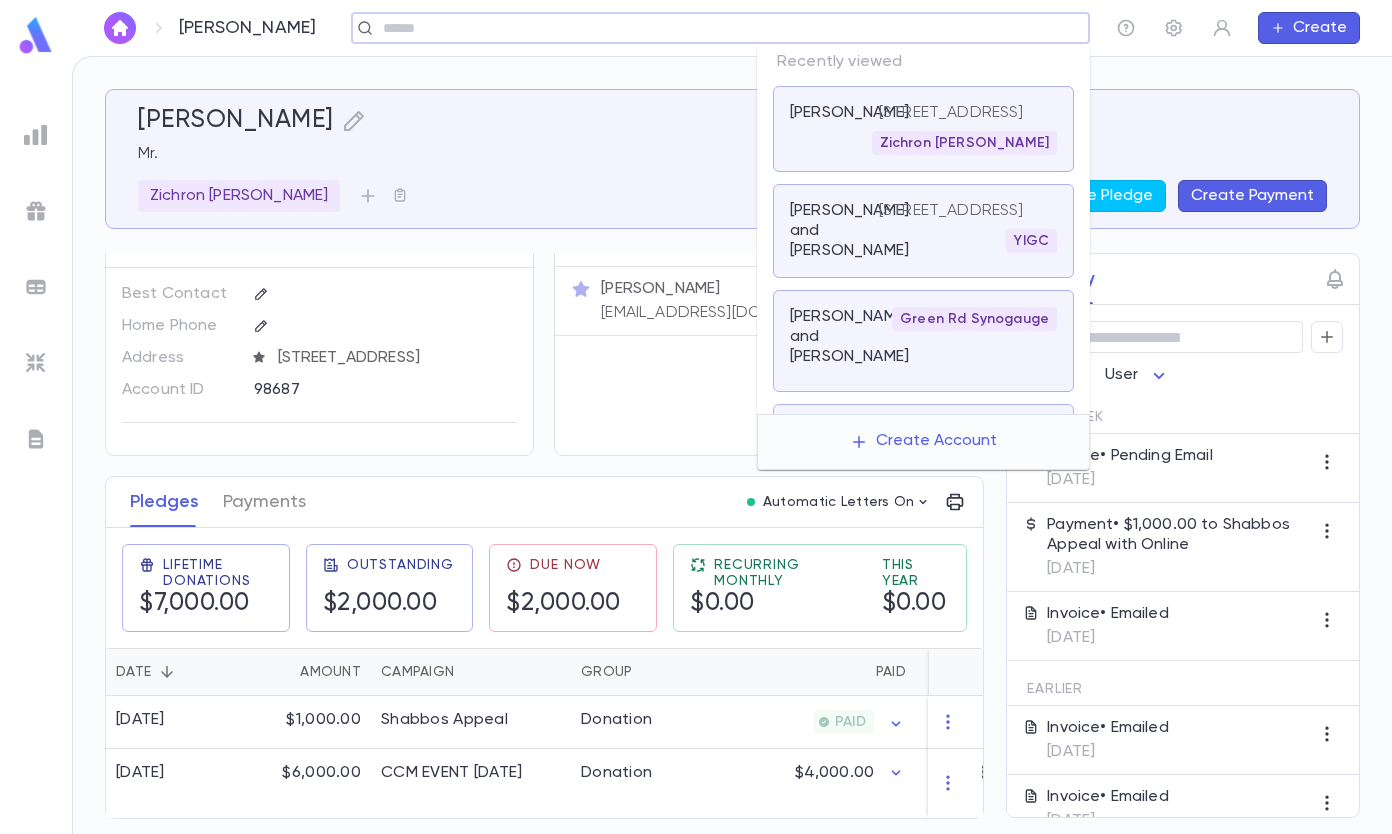 click at bounding box center [729, 28] 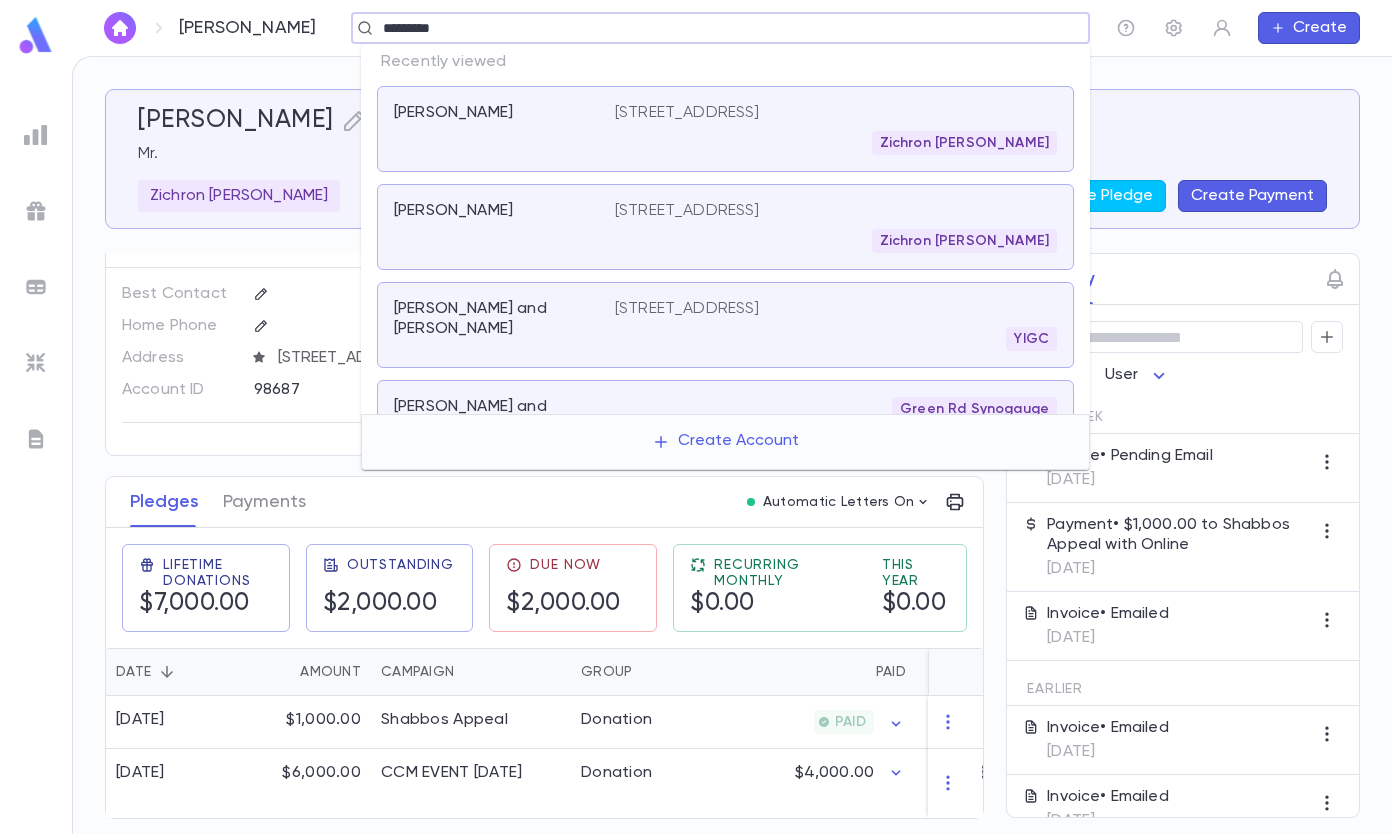 type on "*********" 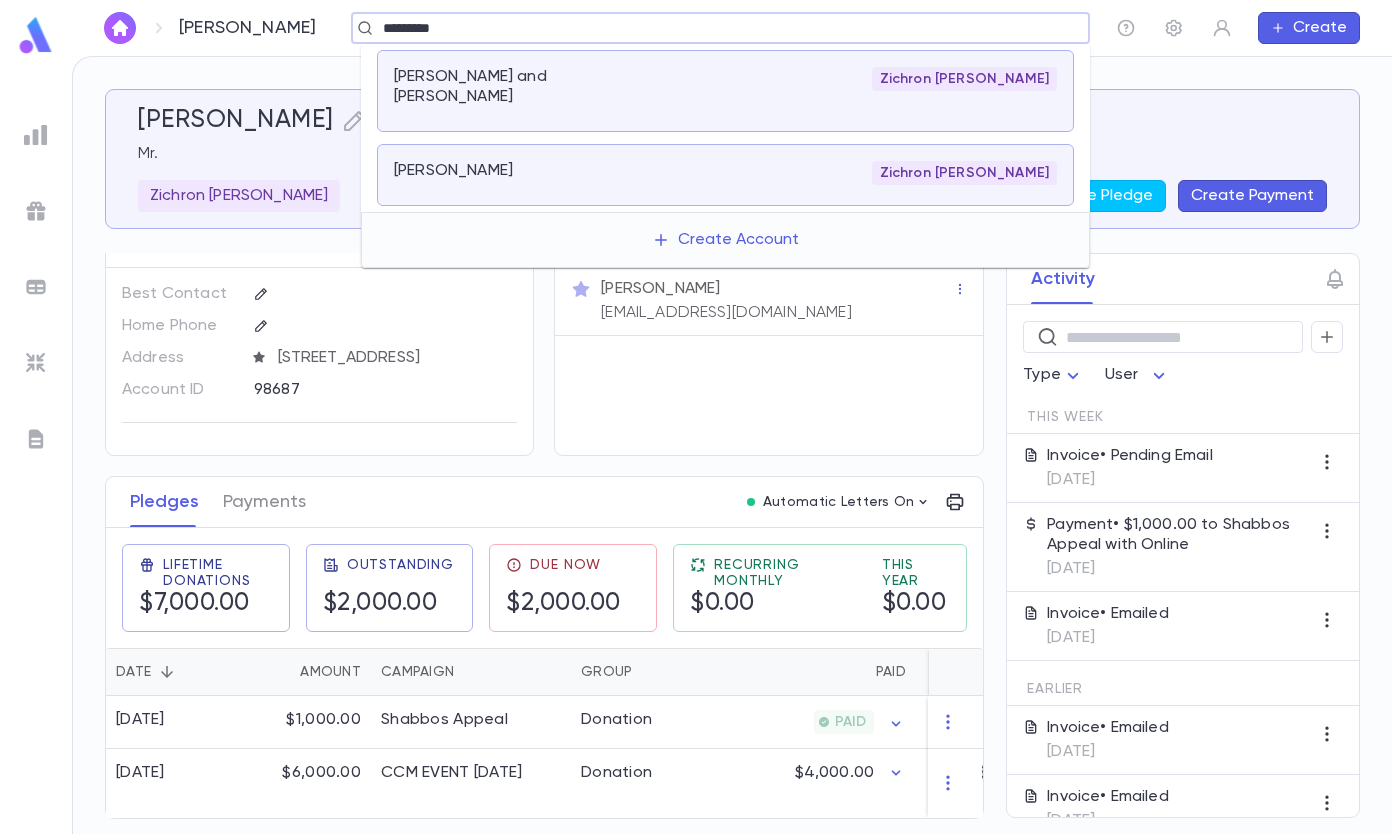 click on "Zichron [PERSON_NAME]" at bounding box center [836, 91] 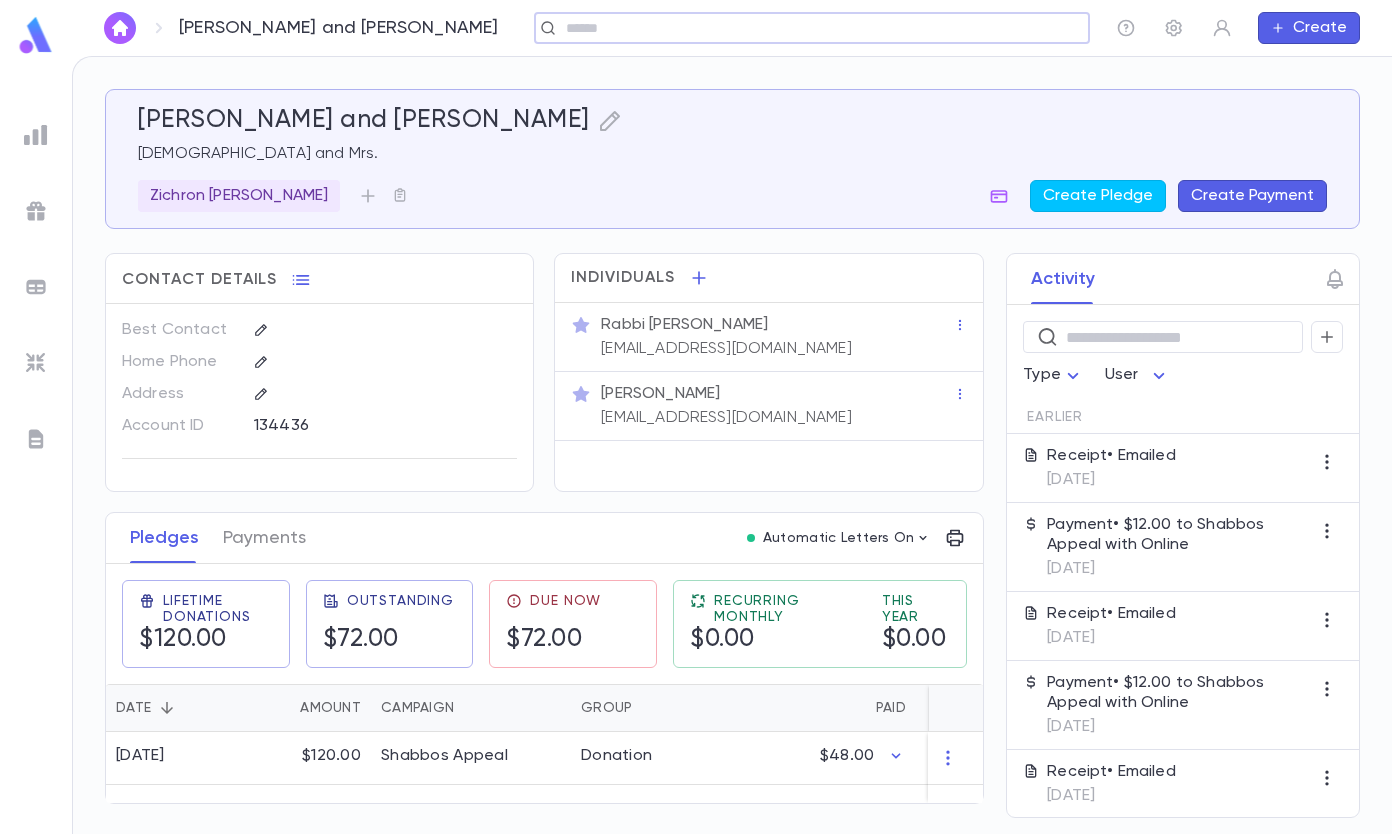 click on "Create Payment" at bounding box center (1252, 196) 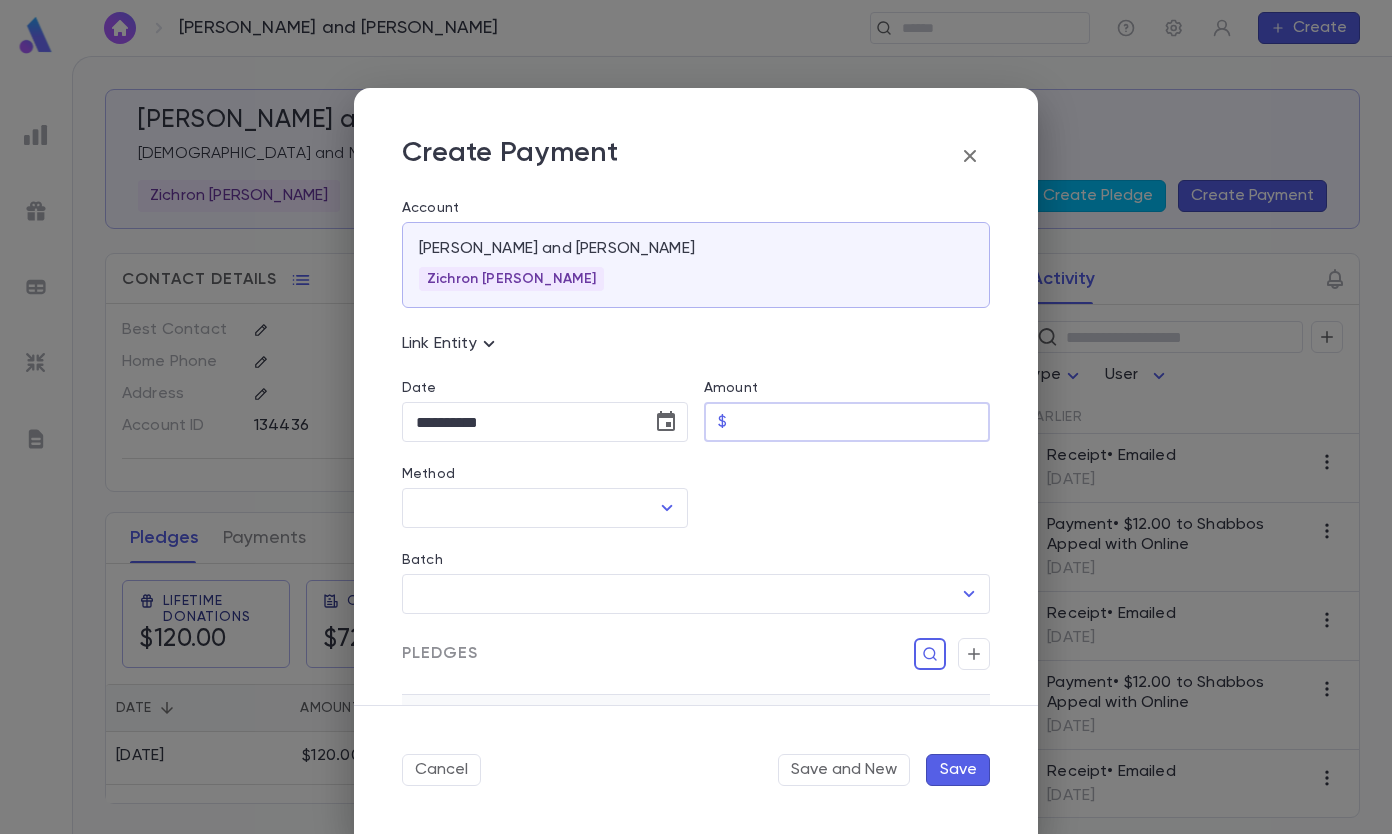 click on "Amount" at bounding box center (862, 422) 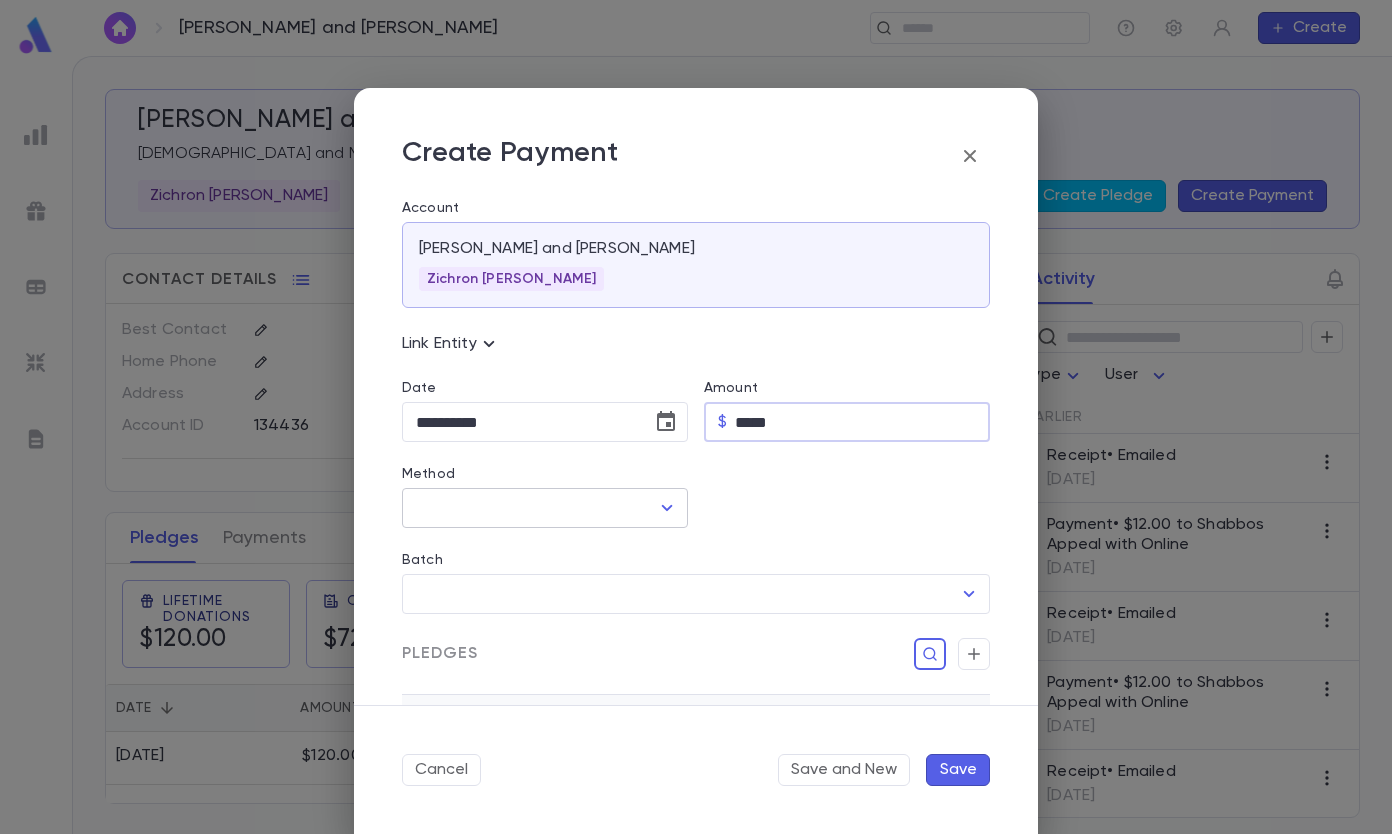 type on "*****" 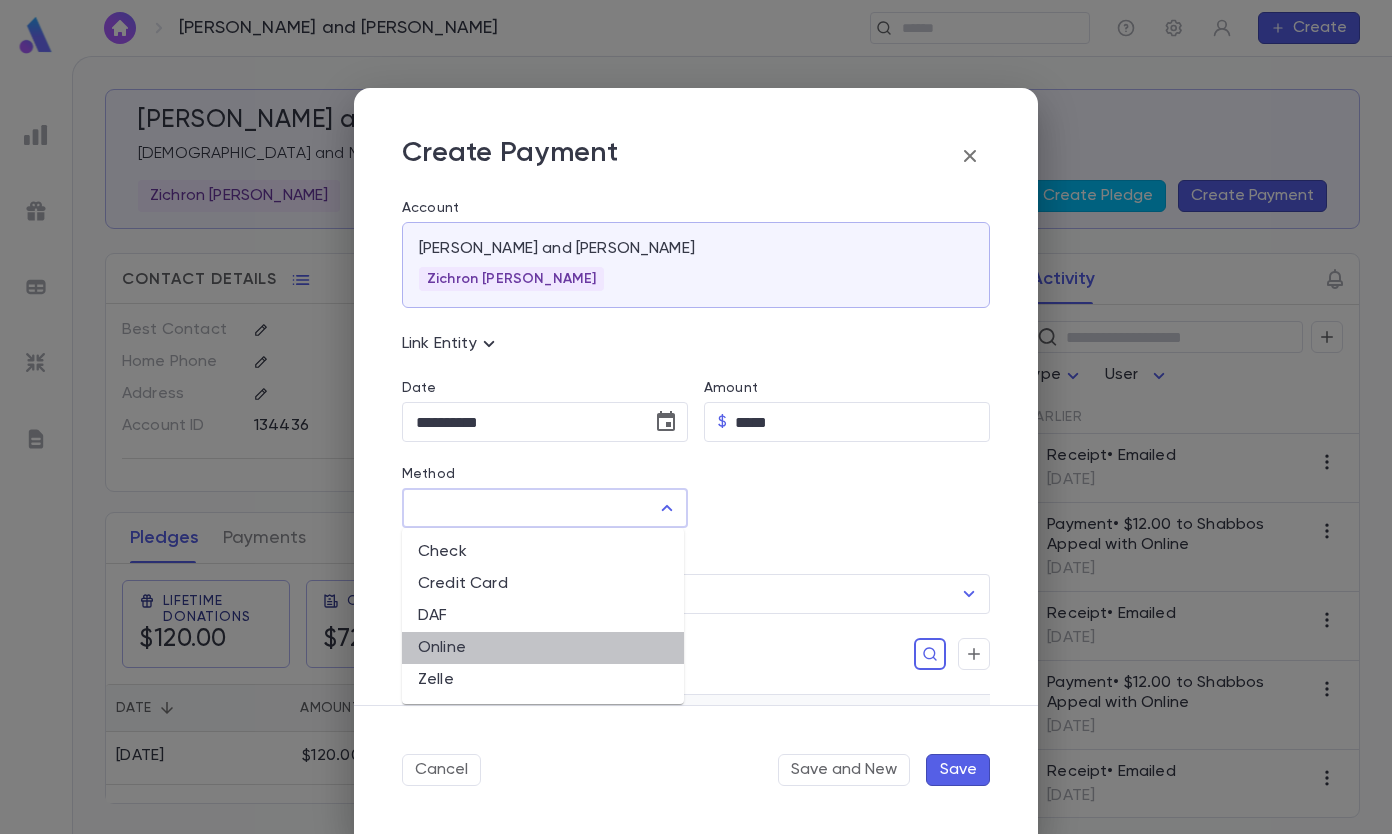click on "Online" at bounding box center [543, 648] 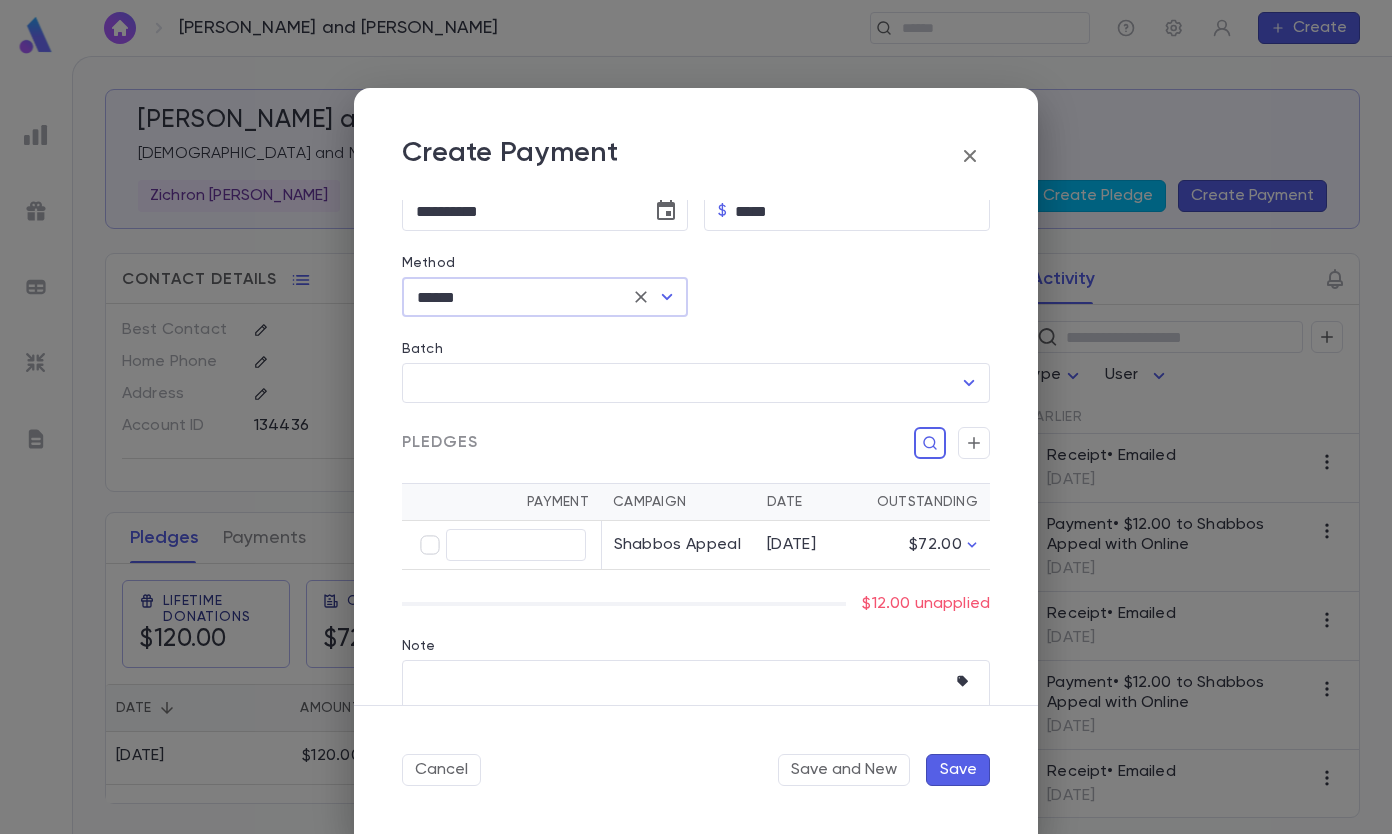 scroll, scrollTop: 295, scrollLeft: 0, axis: vertical 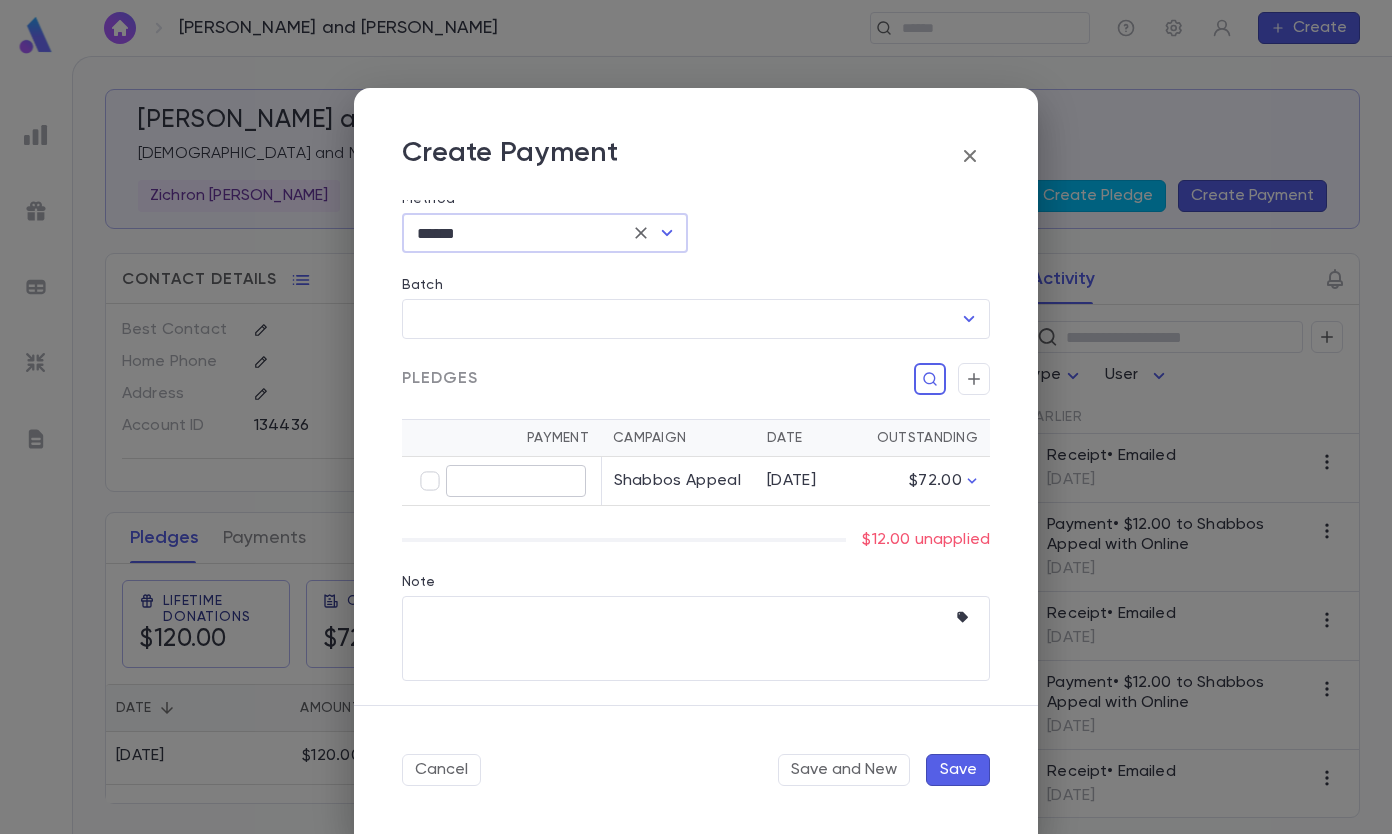 type on "*****" 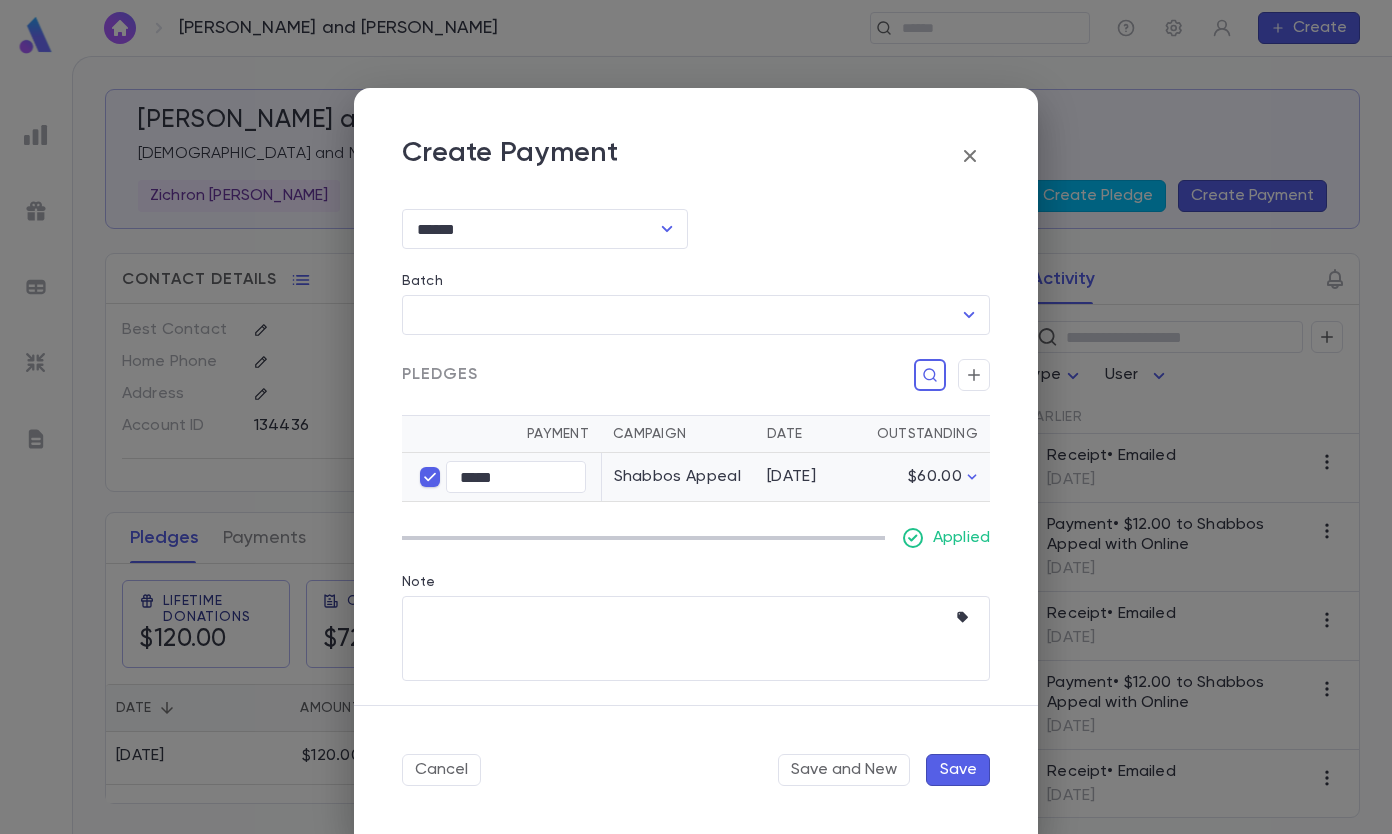 click on "Save" at bounding box center [958, 770] 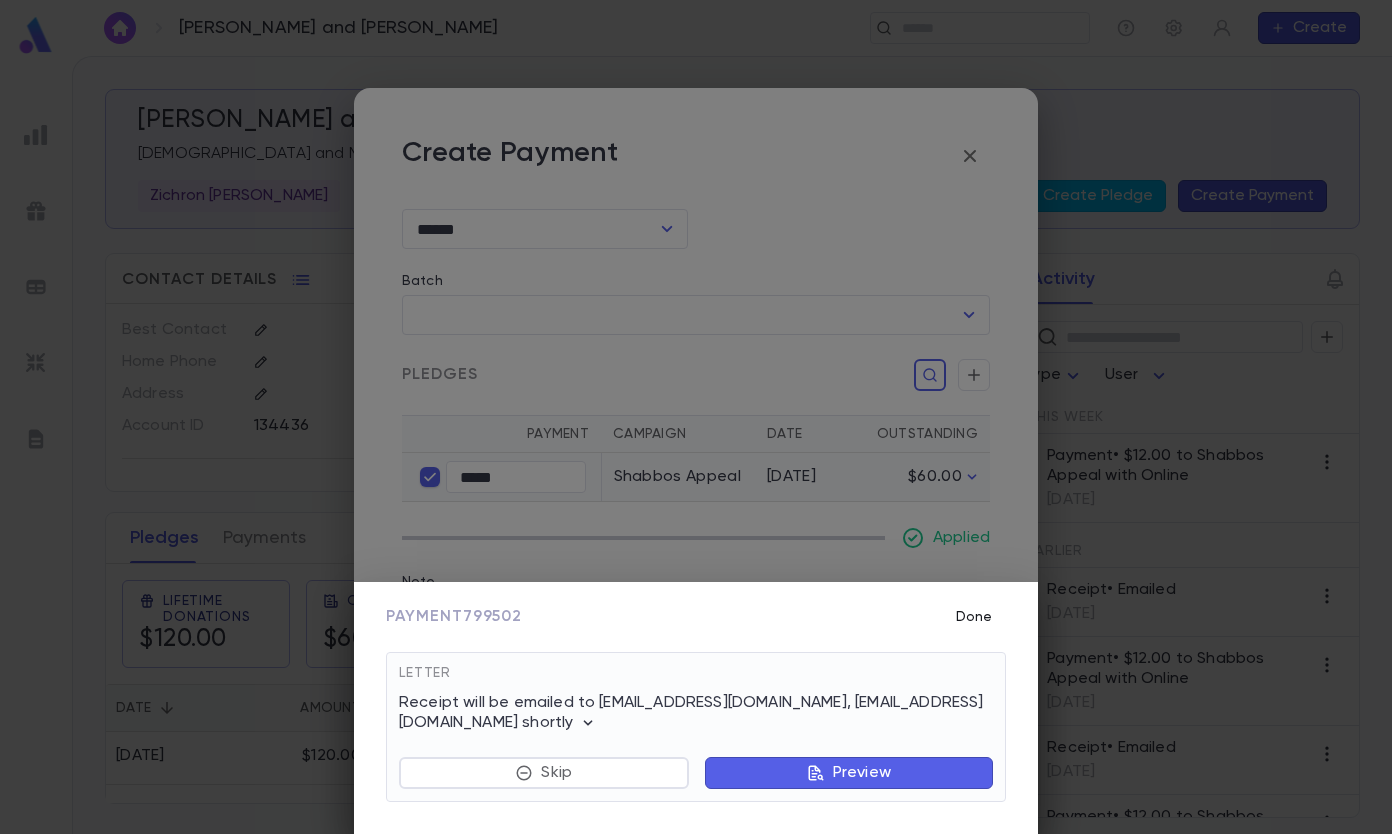 click on "Done" at bounding box center [974, 617] 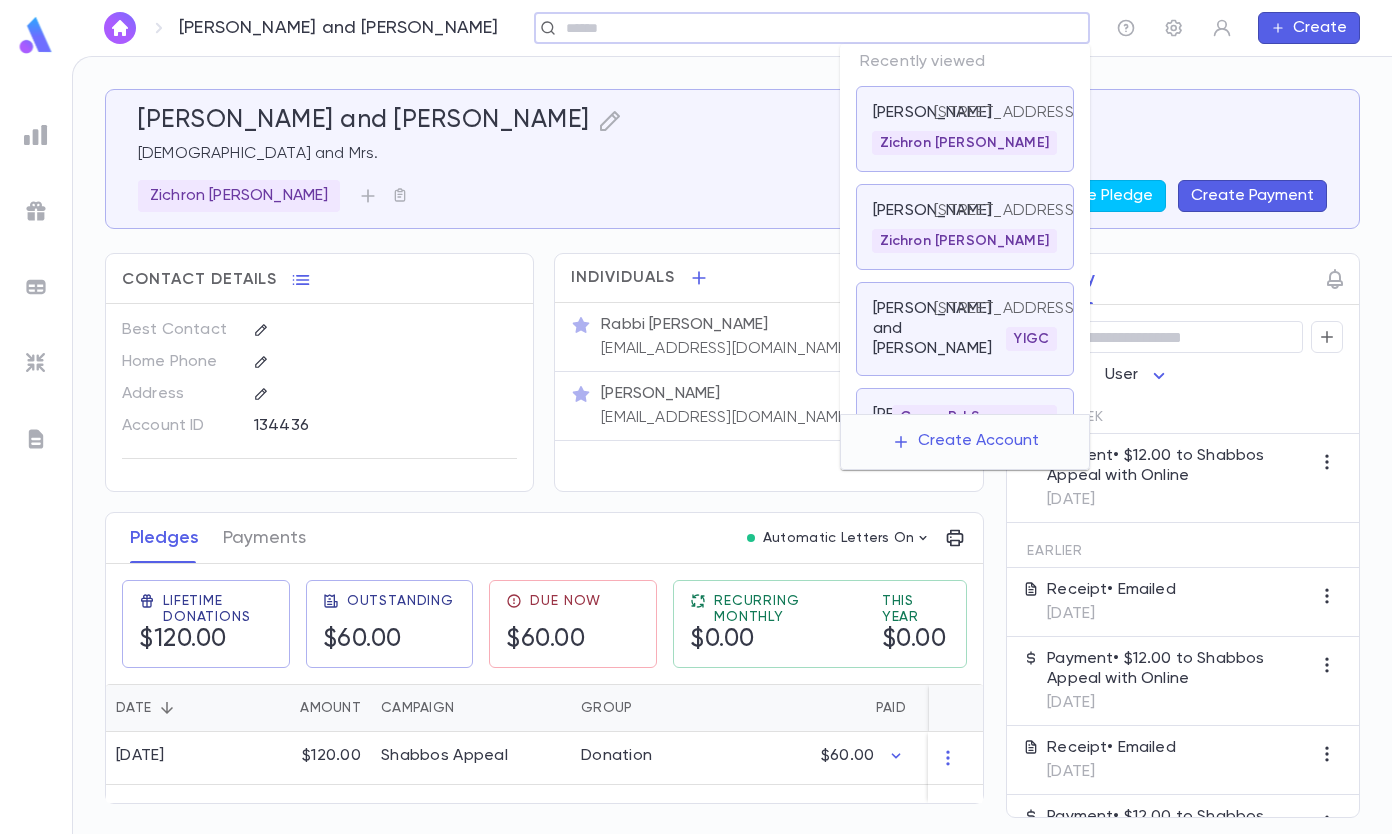 click at bounding box center (805, 28) 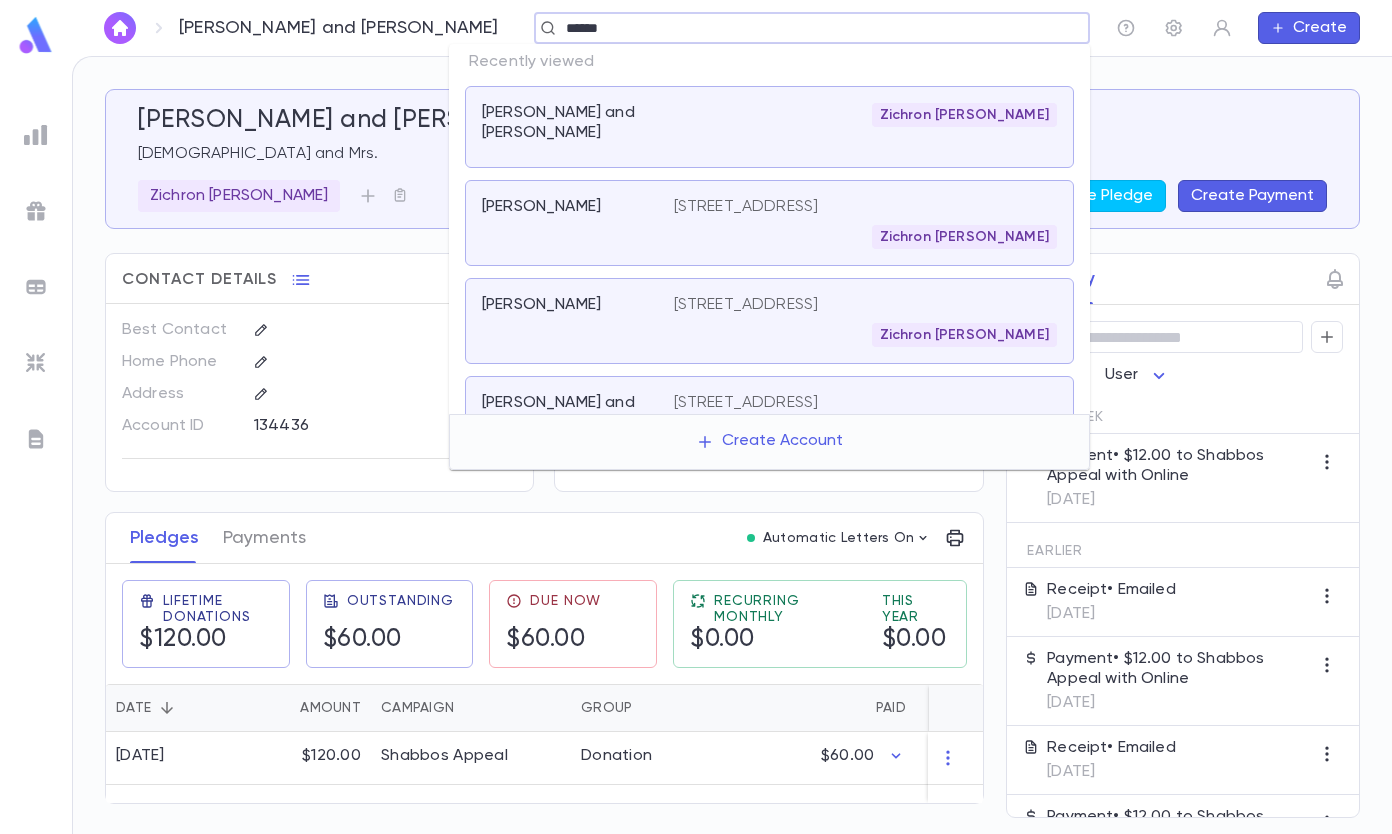type on "******" 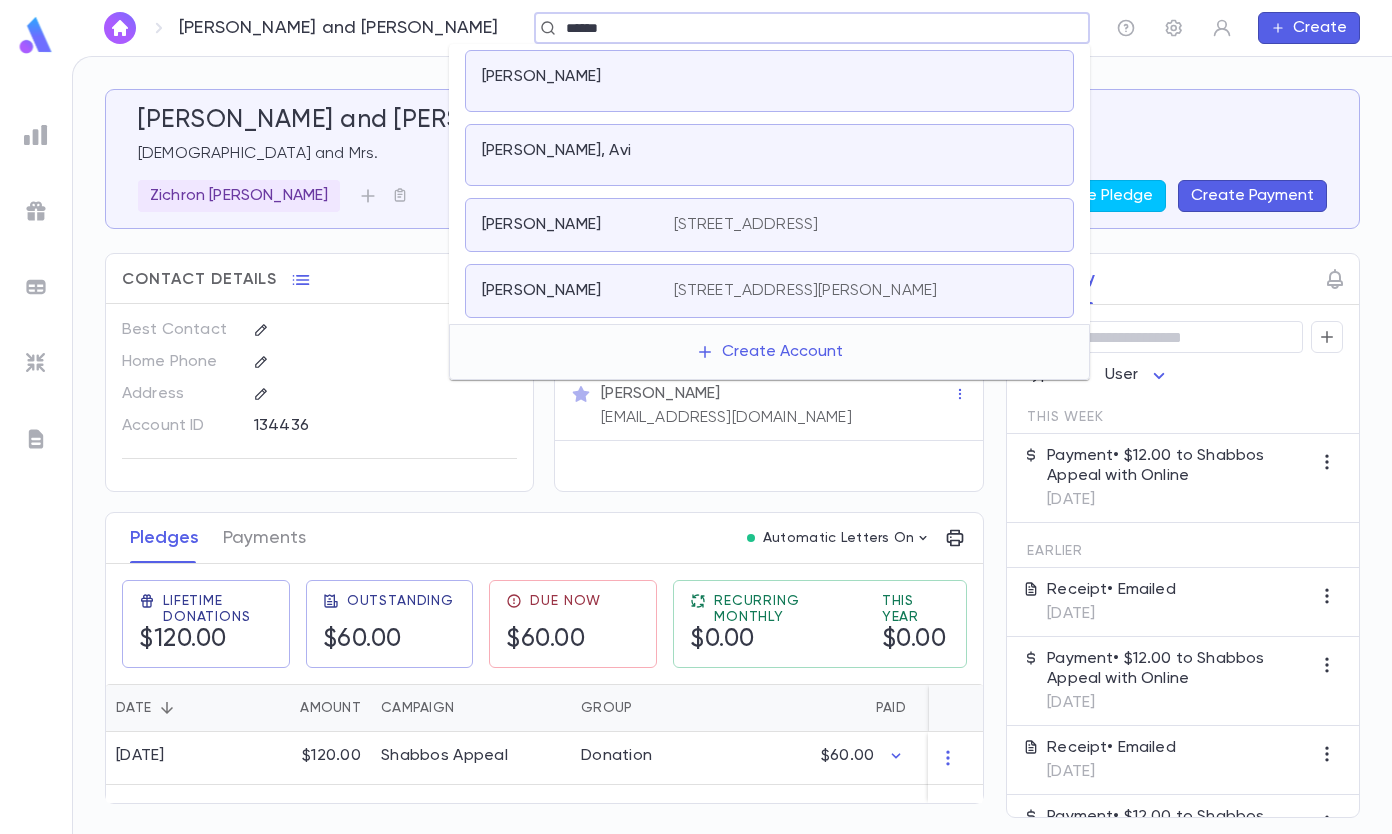 click at bounding box center (865, 81) 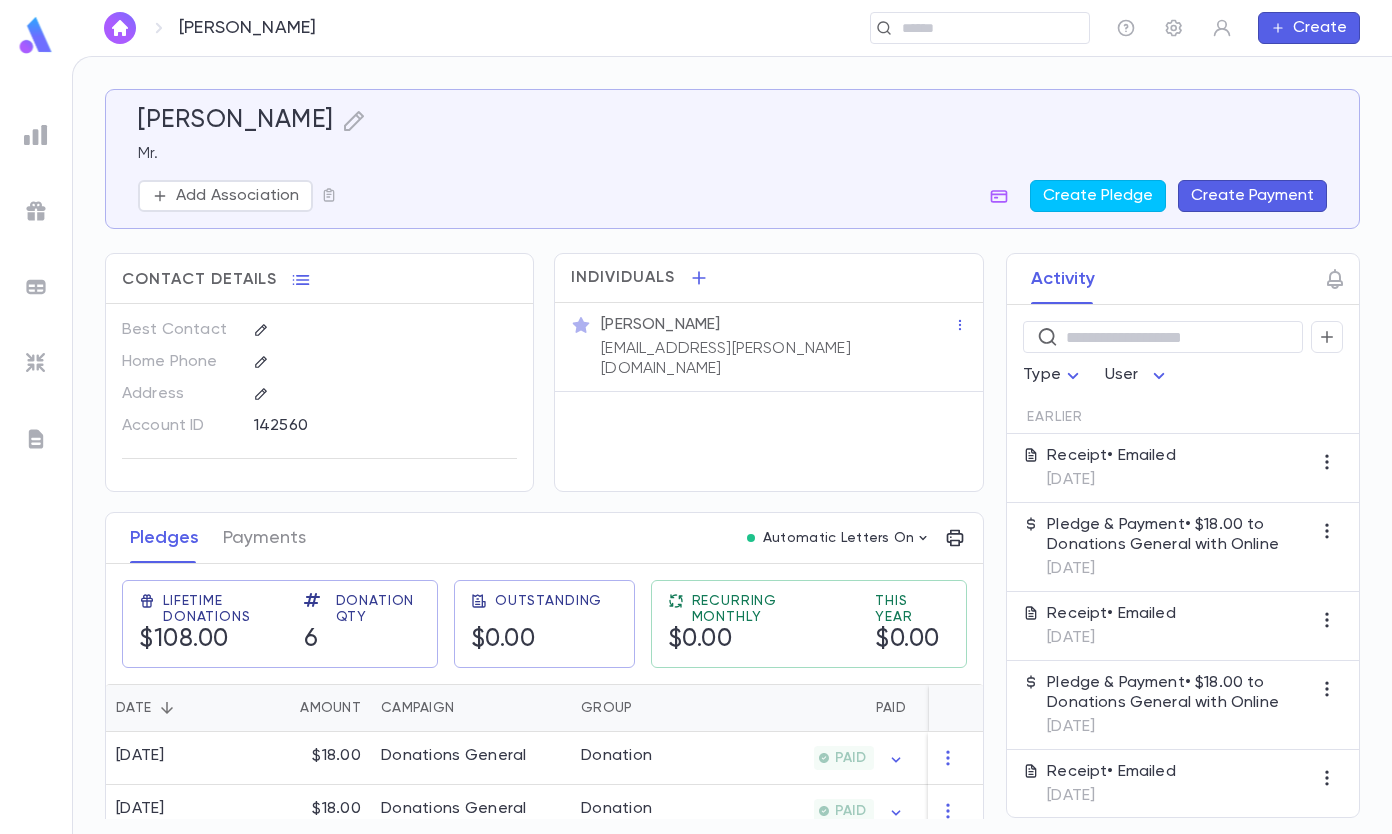 click on "Create Payment" at bounding box center (1252, 196) 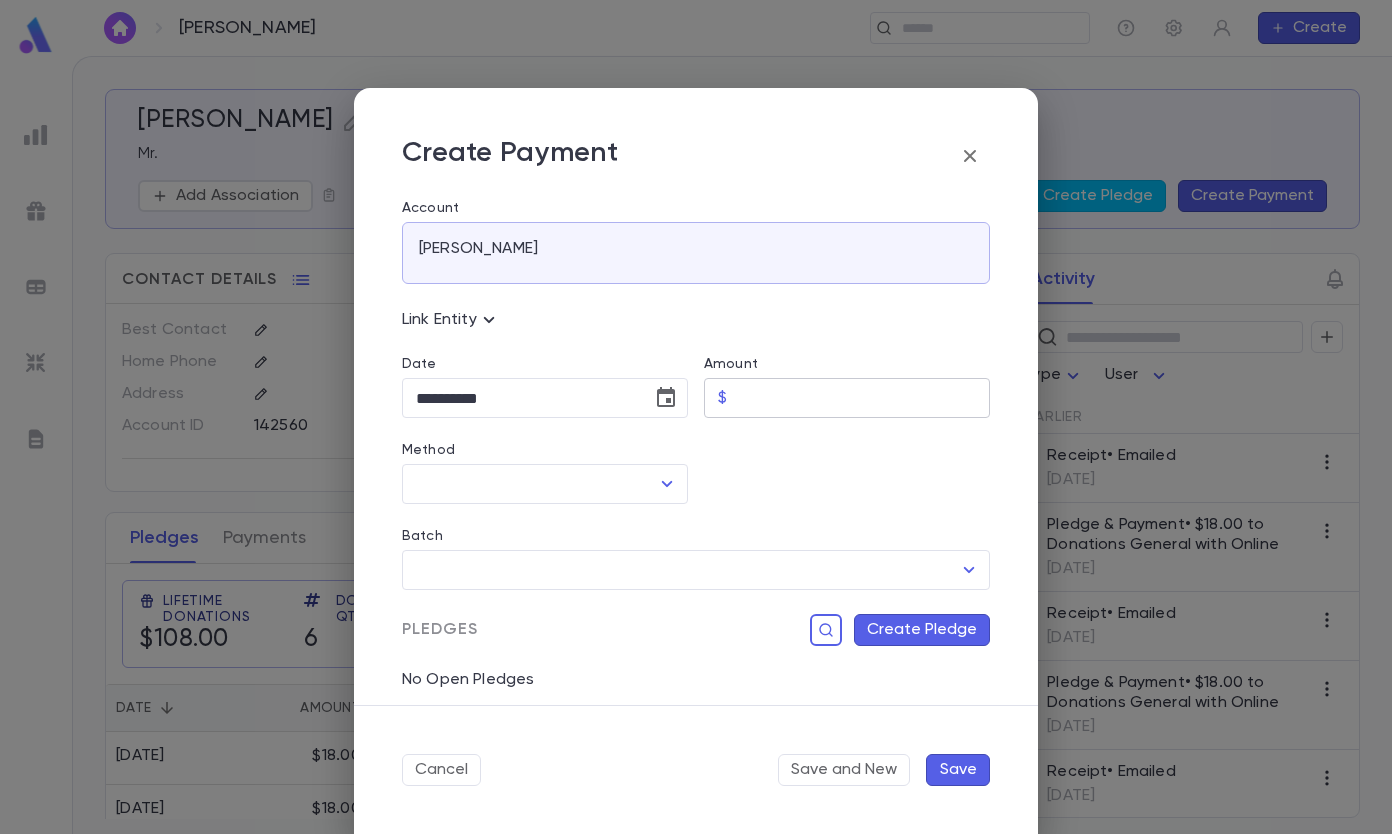 click on "Amount" at bounding box center (862, 398) 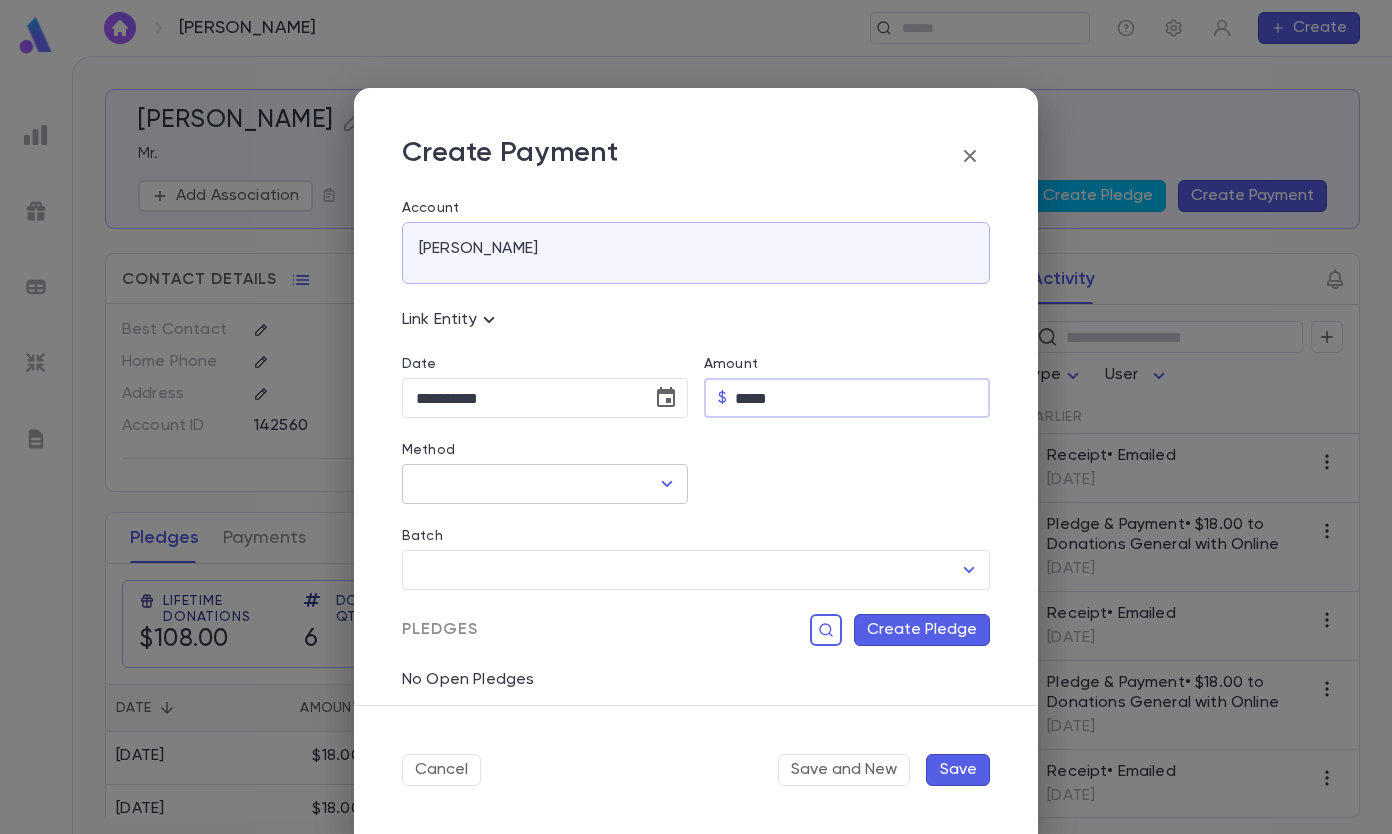 click 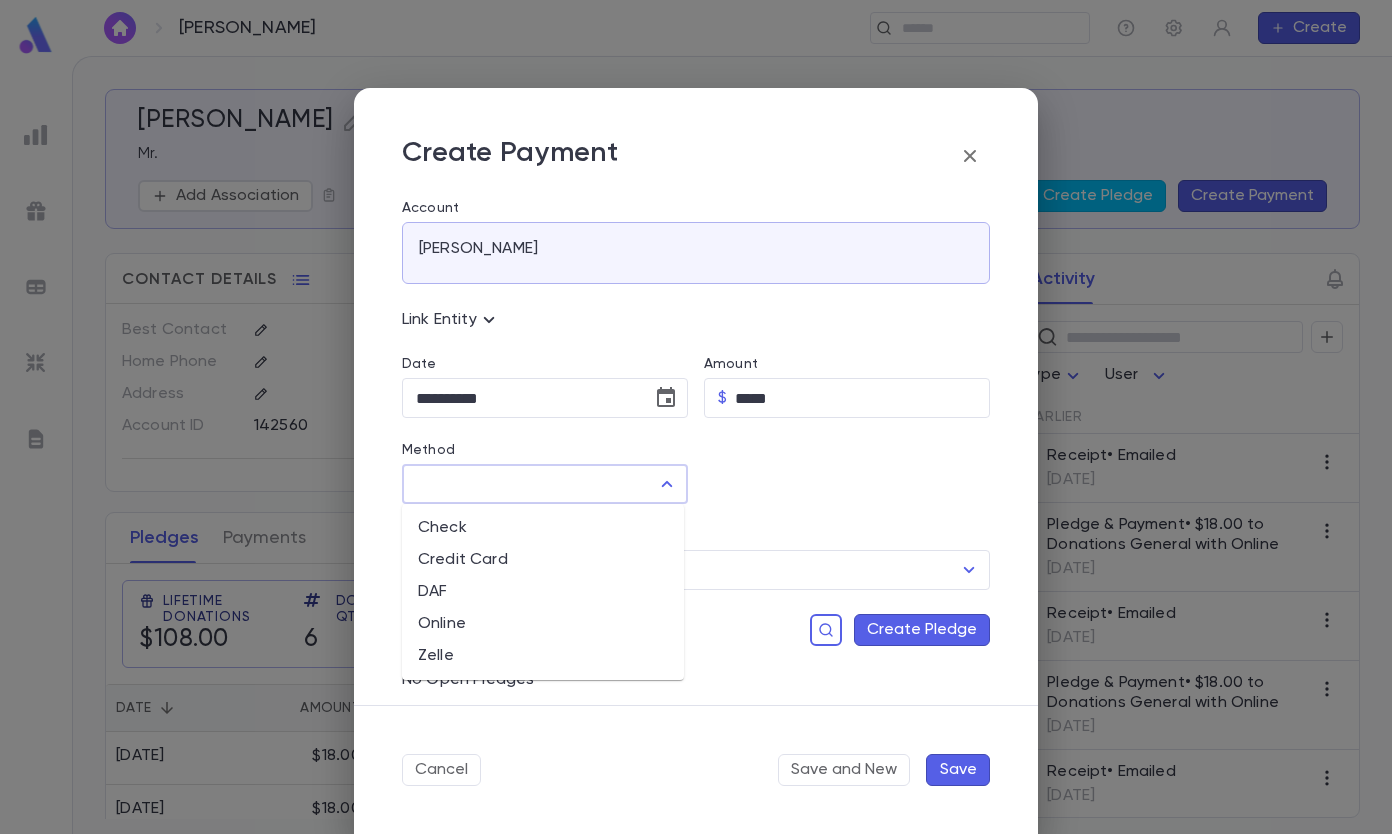 click on "Online" at bounding box center (543, 624) 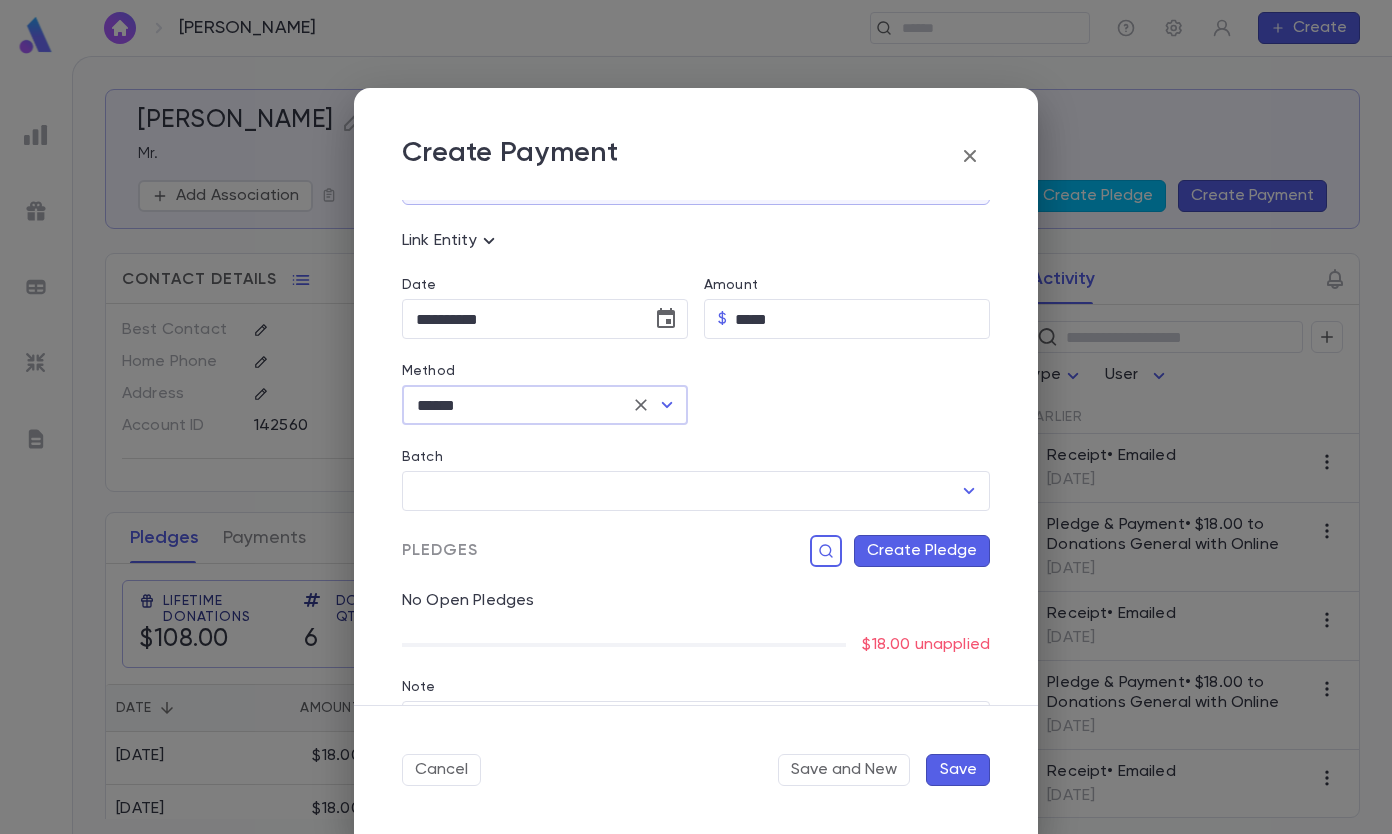 scroll, scrollTop: 184, scrollLeft: 0, axis: vertical 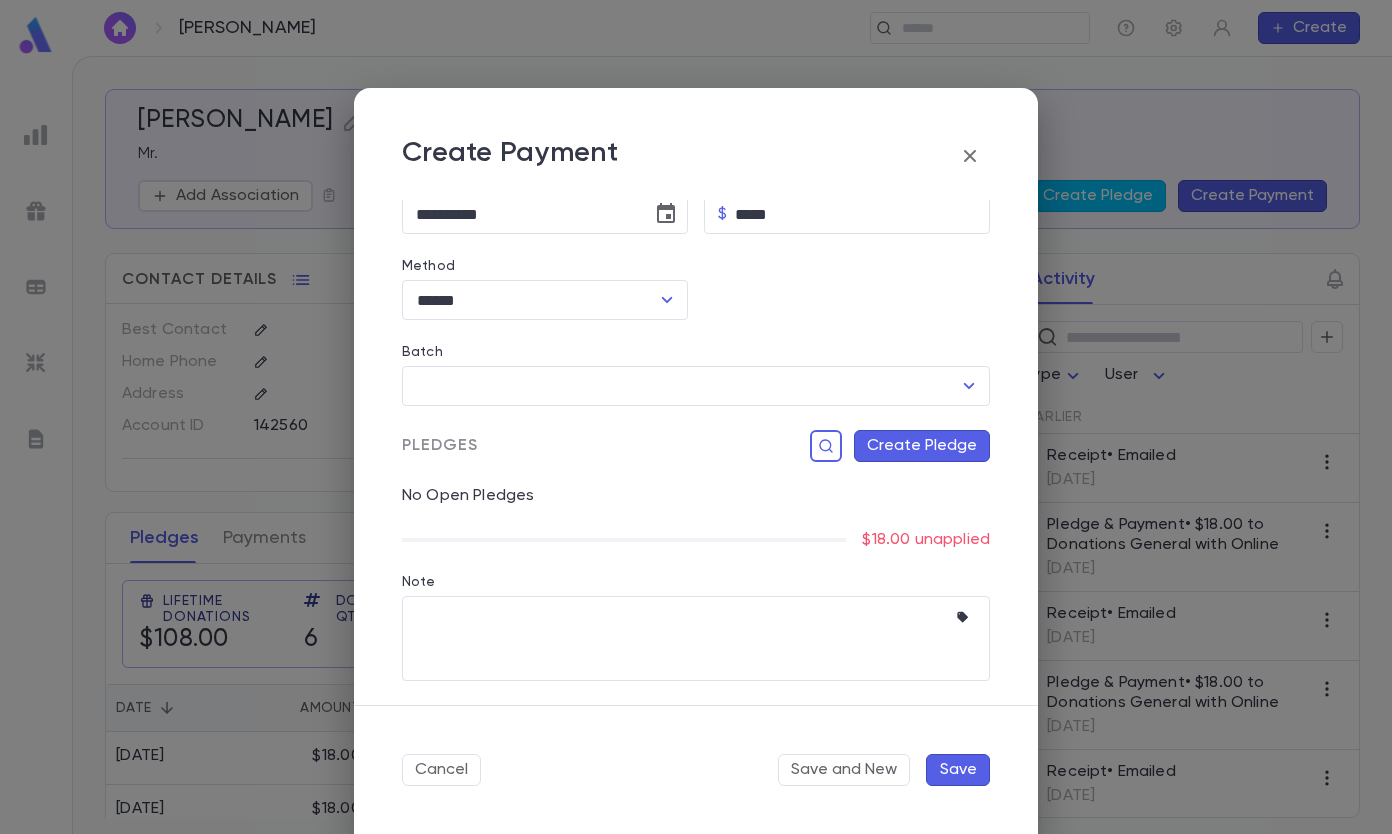 click on "Create Pledge" at bounding box center (922, 446) 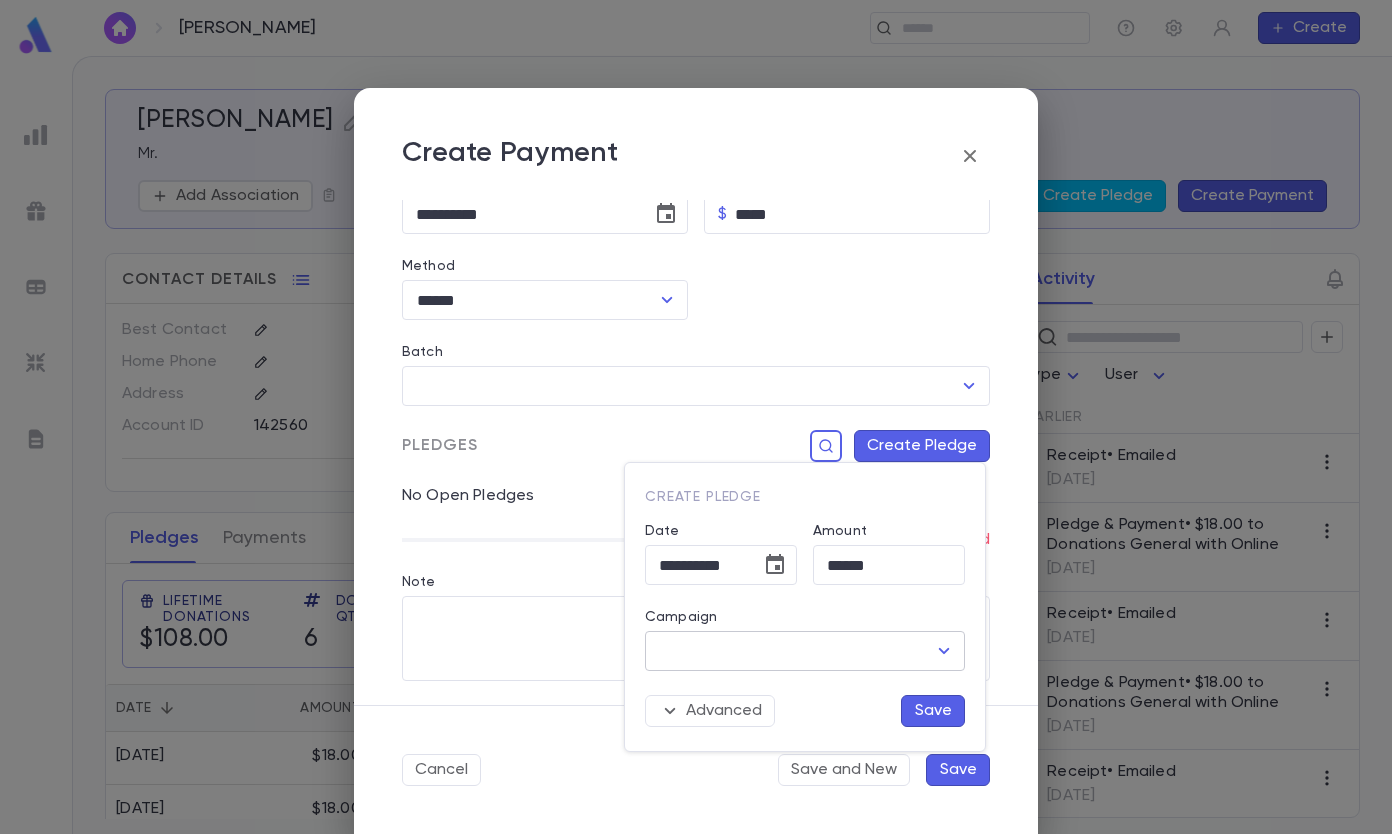 click on "Campaign" at bounding box center (790, 651) 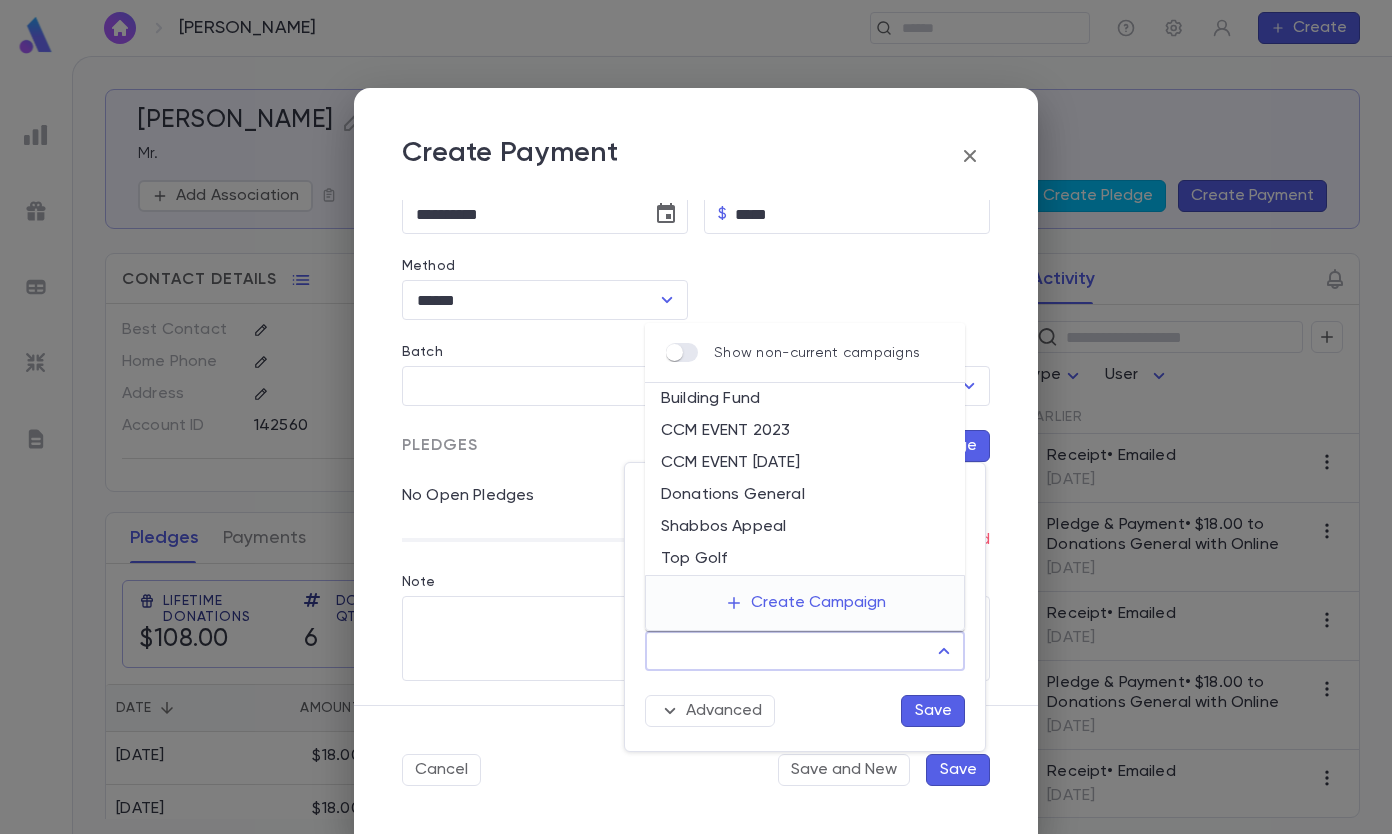 click on "Donations General" at bounding box center (805, 495) 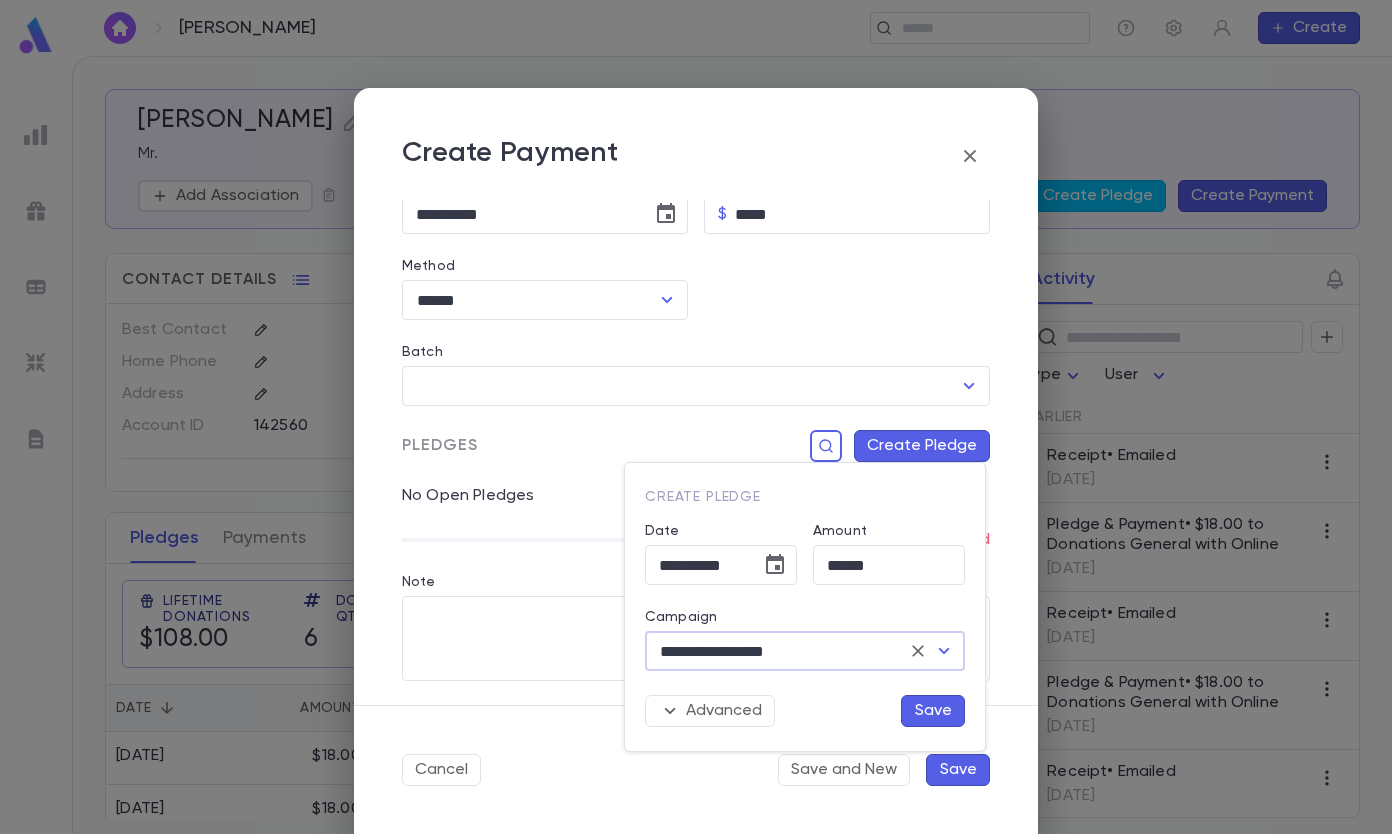 click on "Save" at bounding box center [933, 711] 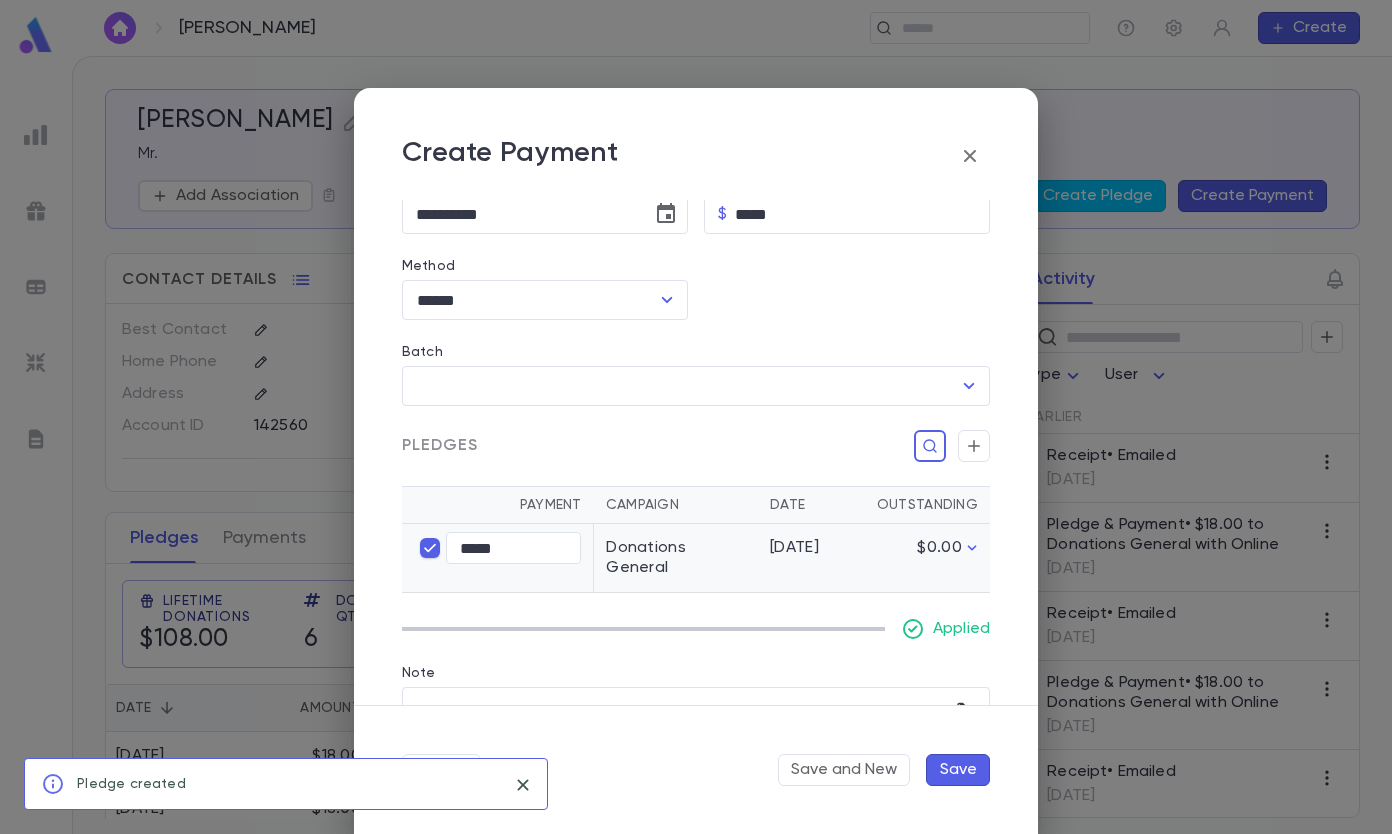 click on "Save" at bounding box center [958, 770] 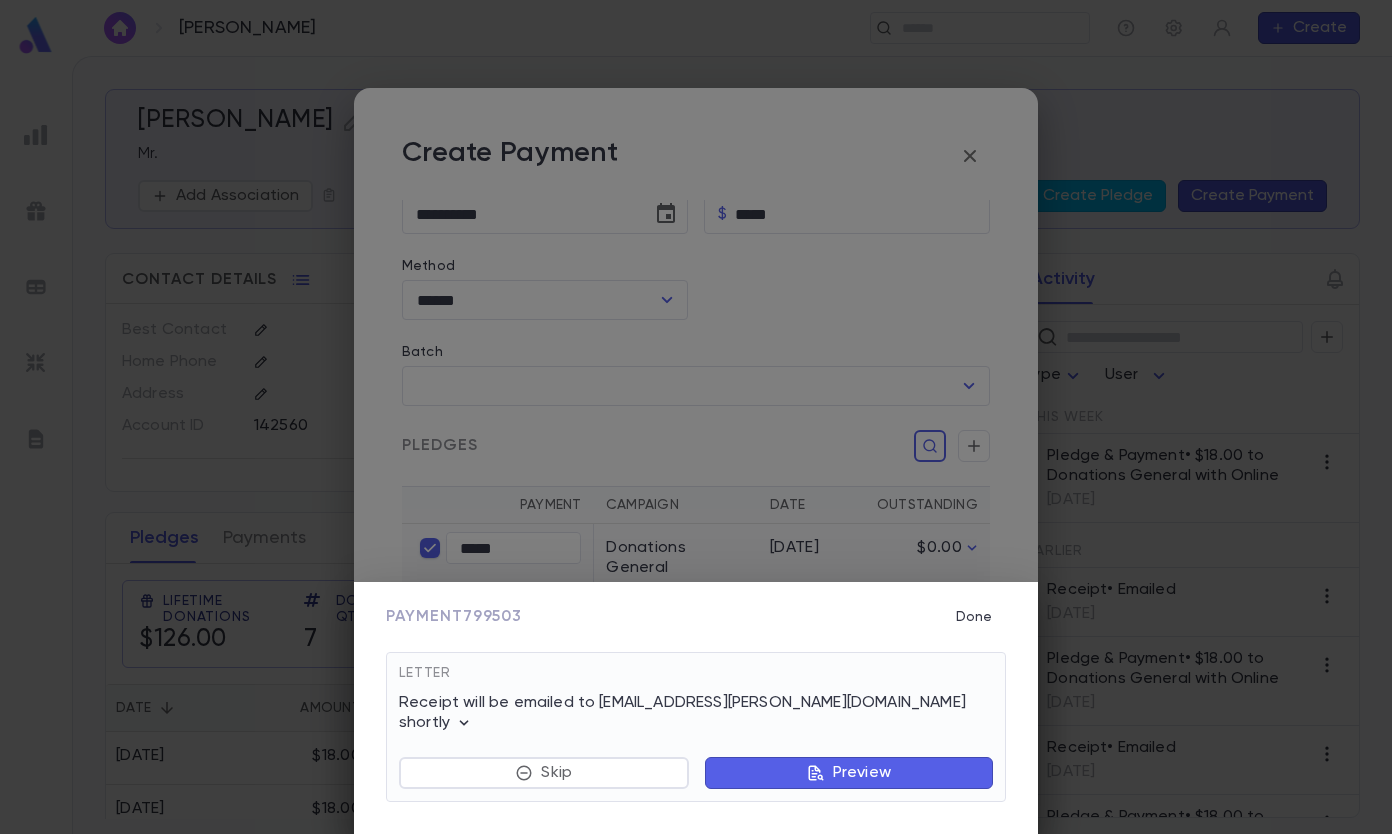 click on "Done" at bounding box center (974, 617) 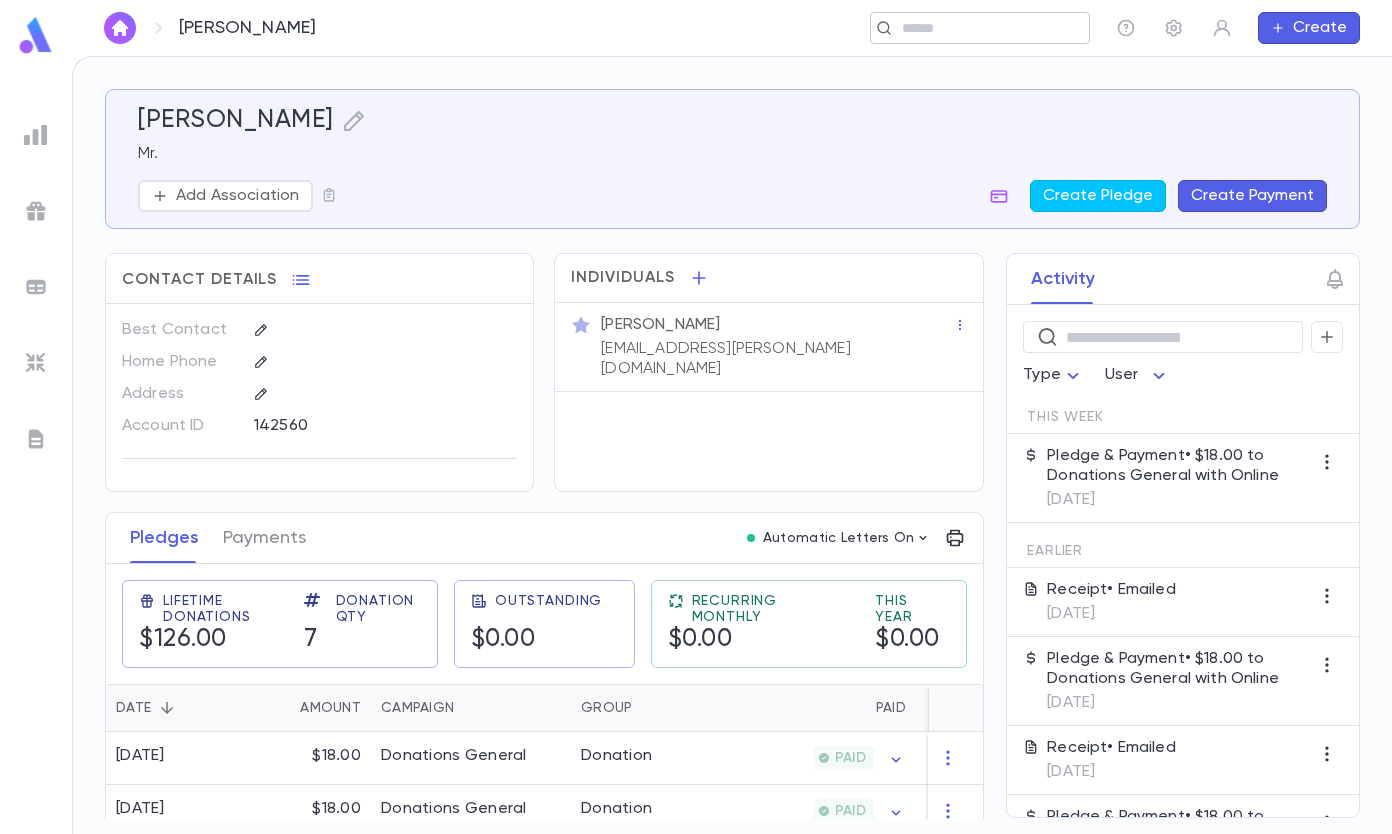 click at bounding box center (973, 28) 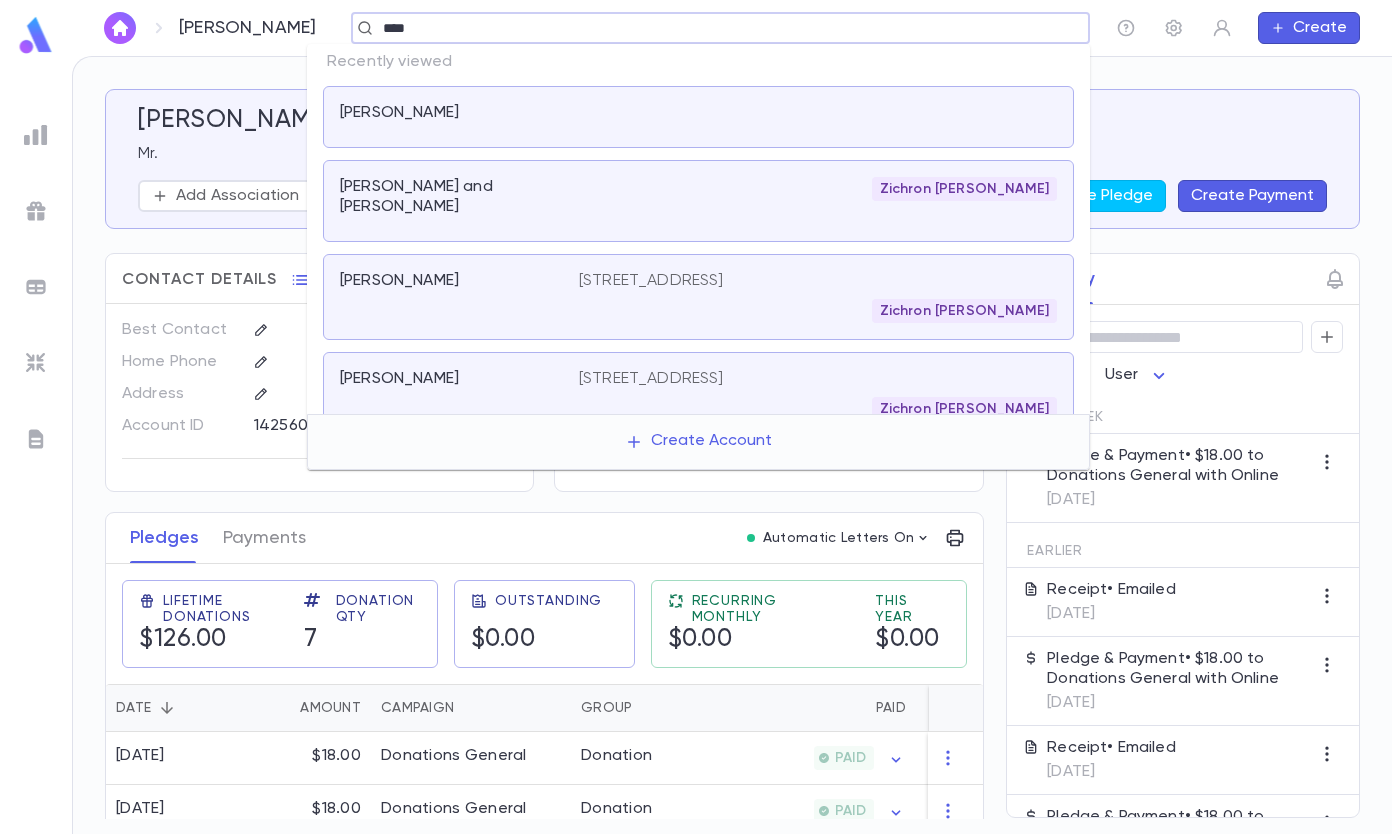 type on "****" 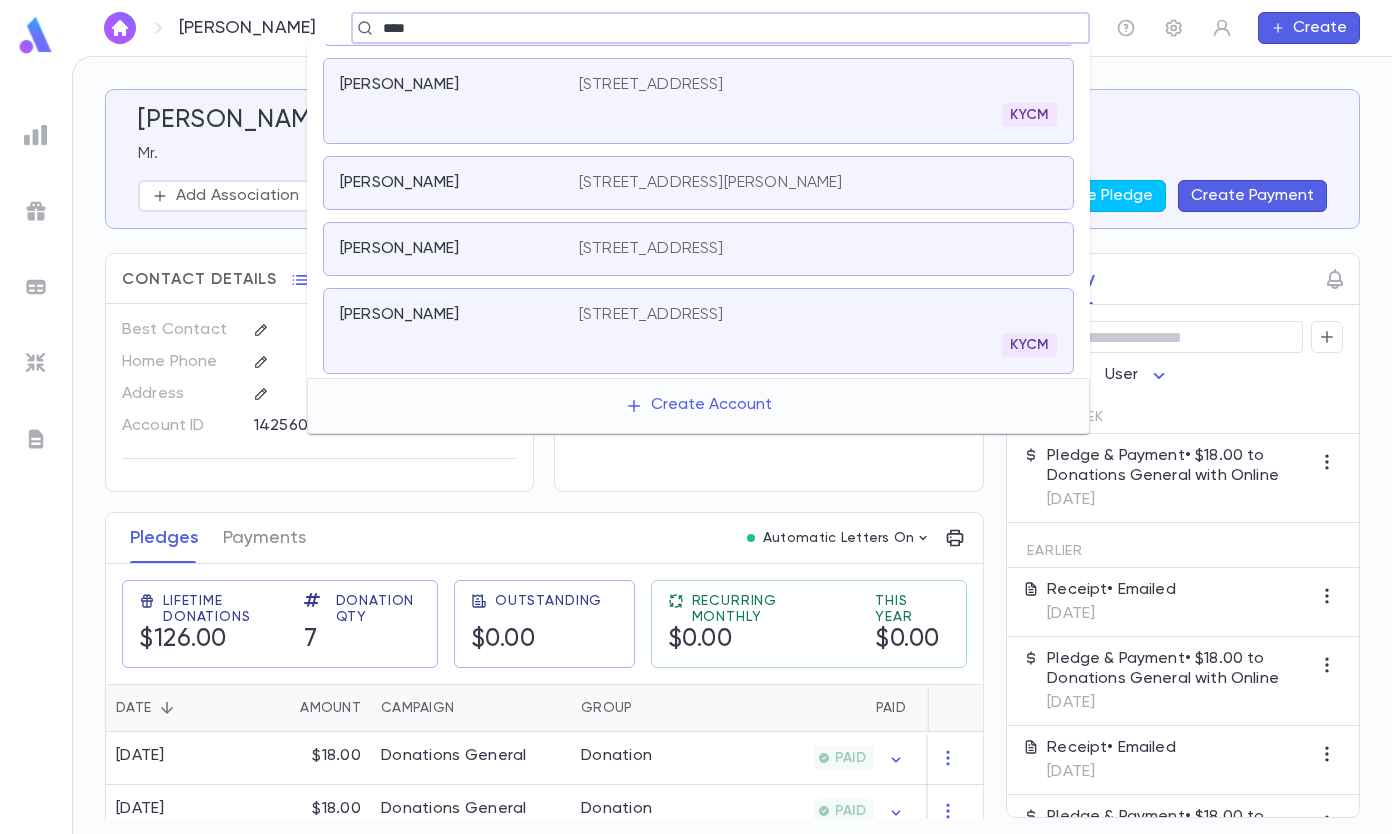 scroll, scrollTop: 300, scrollLeft: 0, axis: vertical 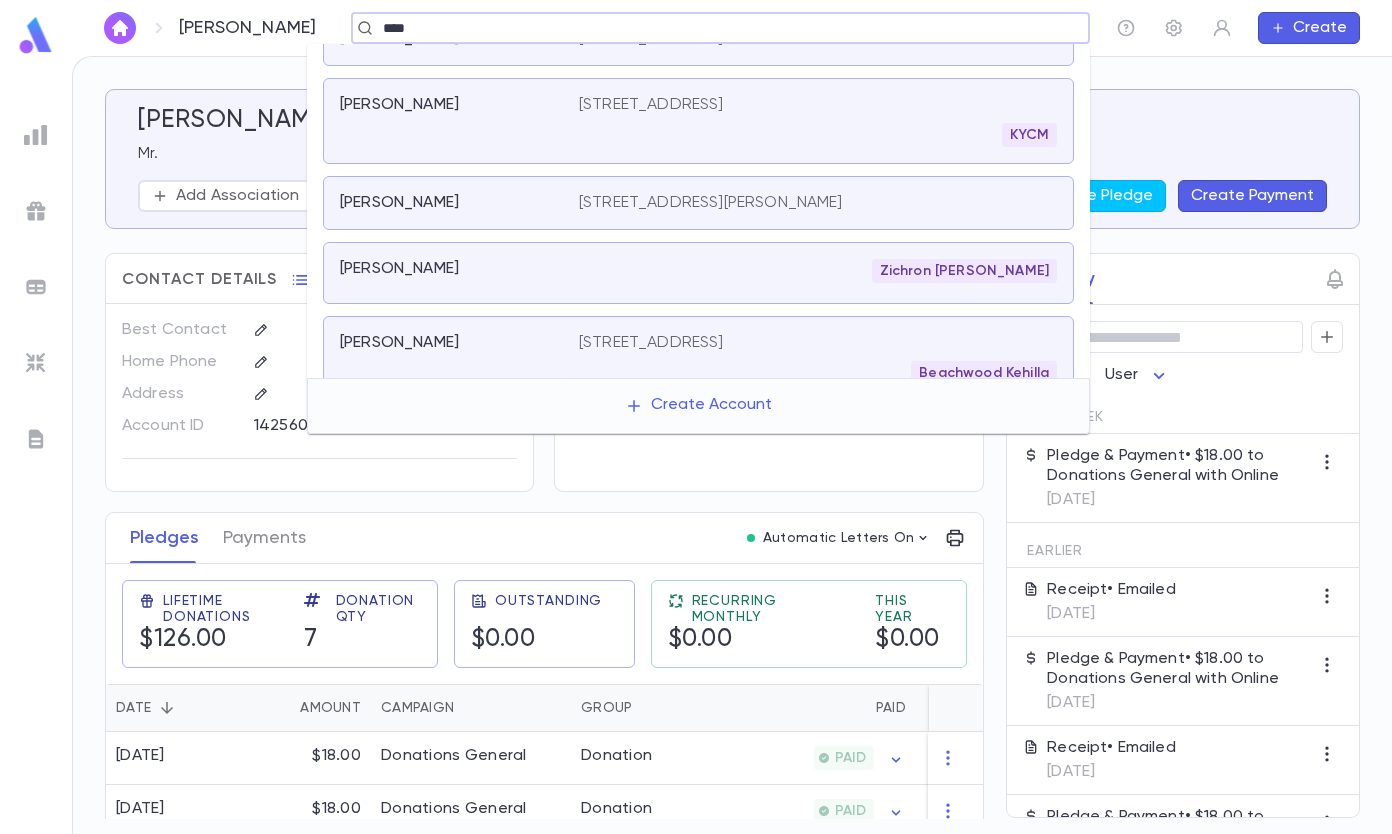 click on "[PERSON_NAME][GEOGRAPHIC_DATA][STREET_ADDRESS][PERSON_NAME]" at bounding box center [698, 203] 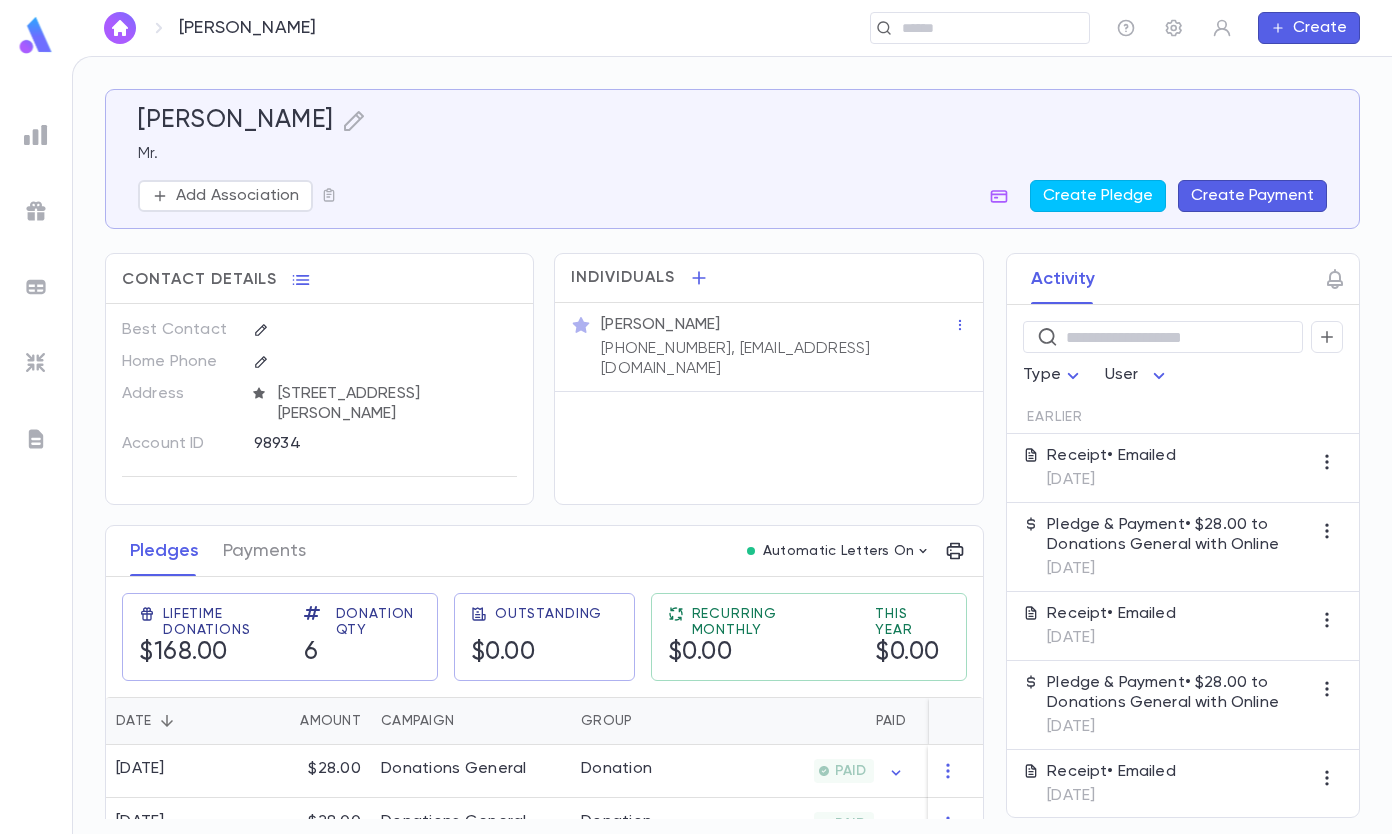 click on "Create Payment" at bounding box center [1252, 196] 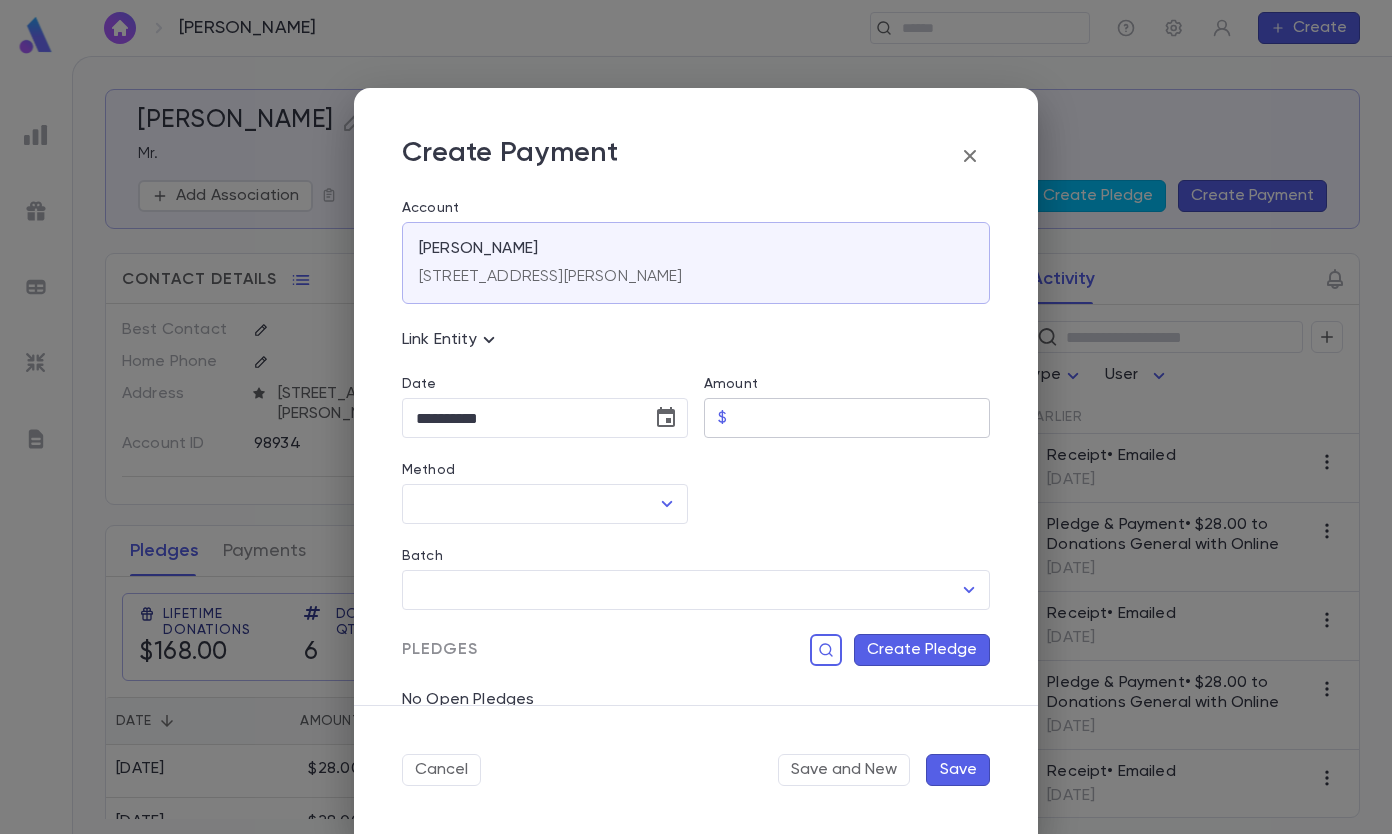 click on "Amount" at bounding box center (862, 418) 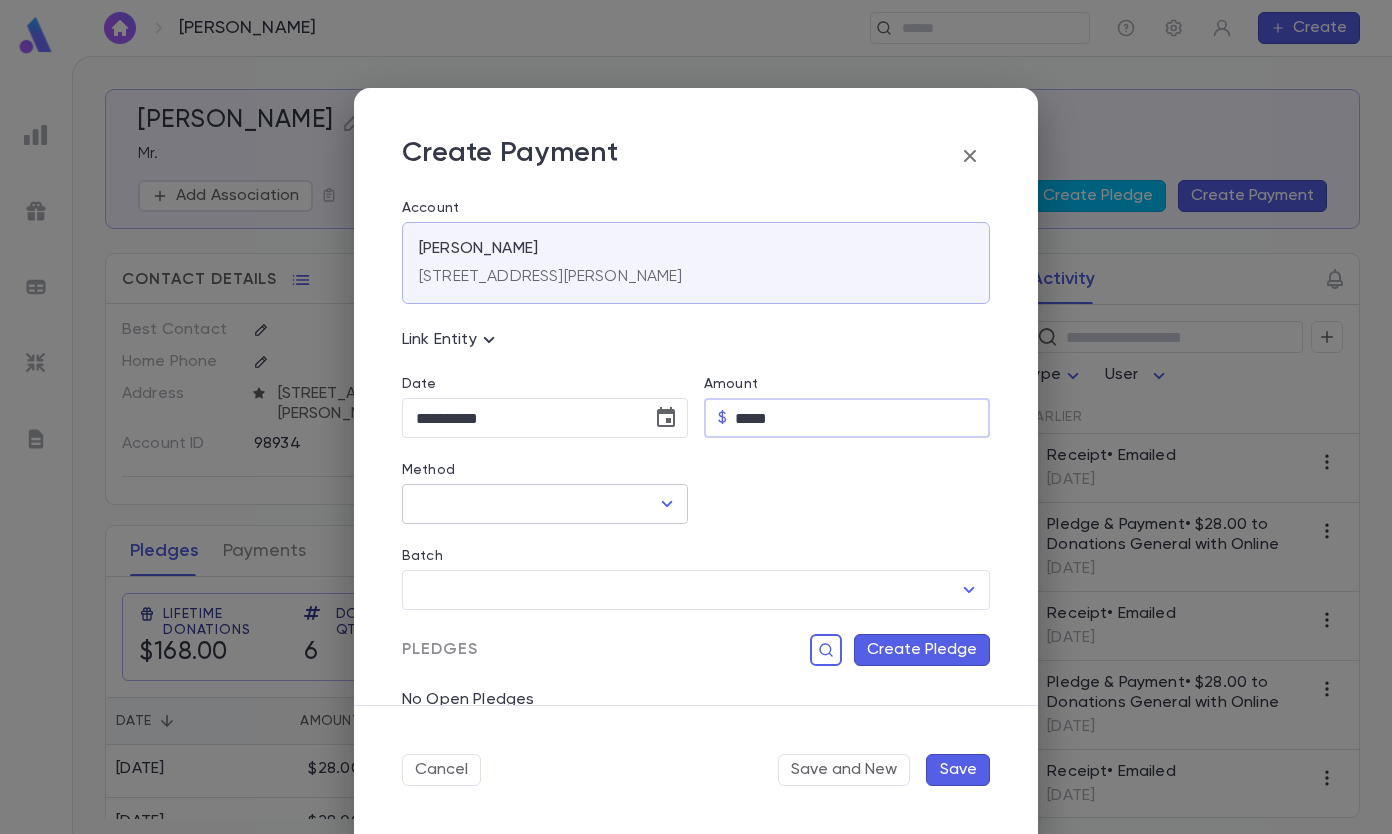 type on "*****" 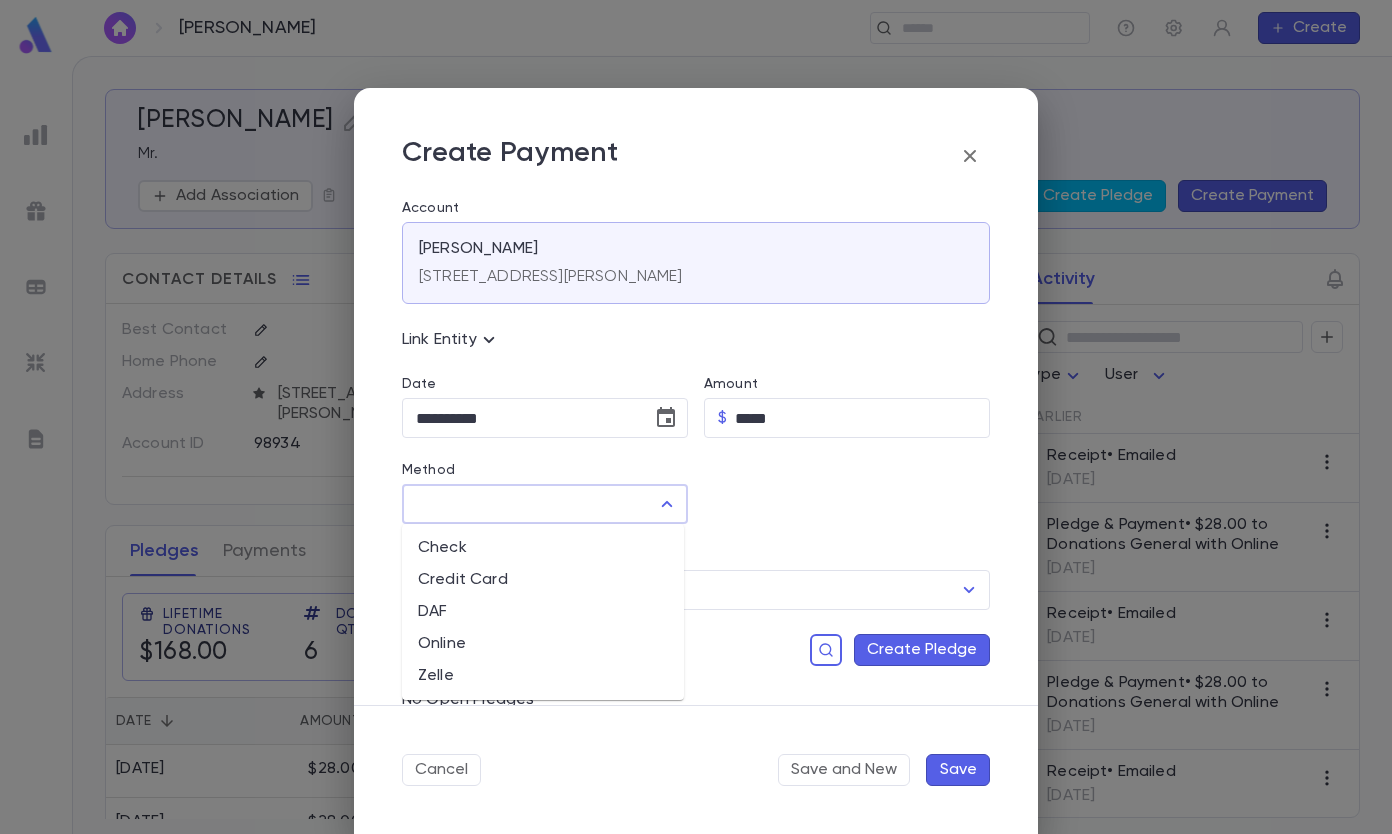 click on "Method" at bounding box center (530, 504) 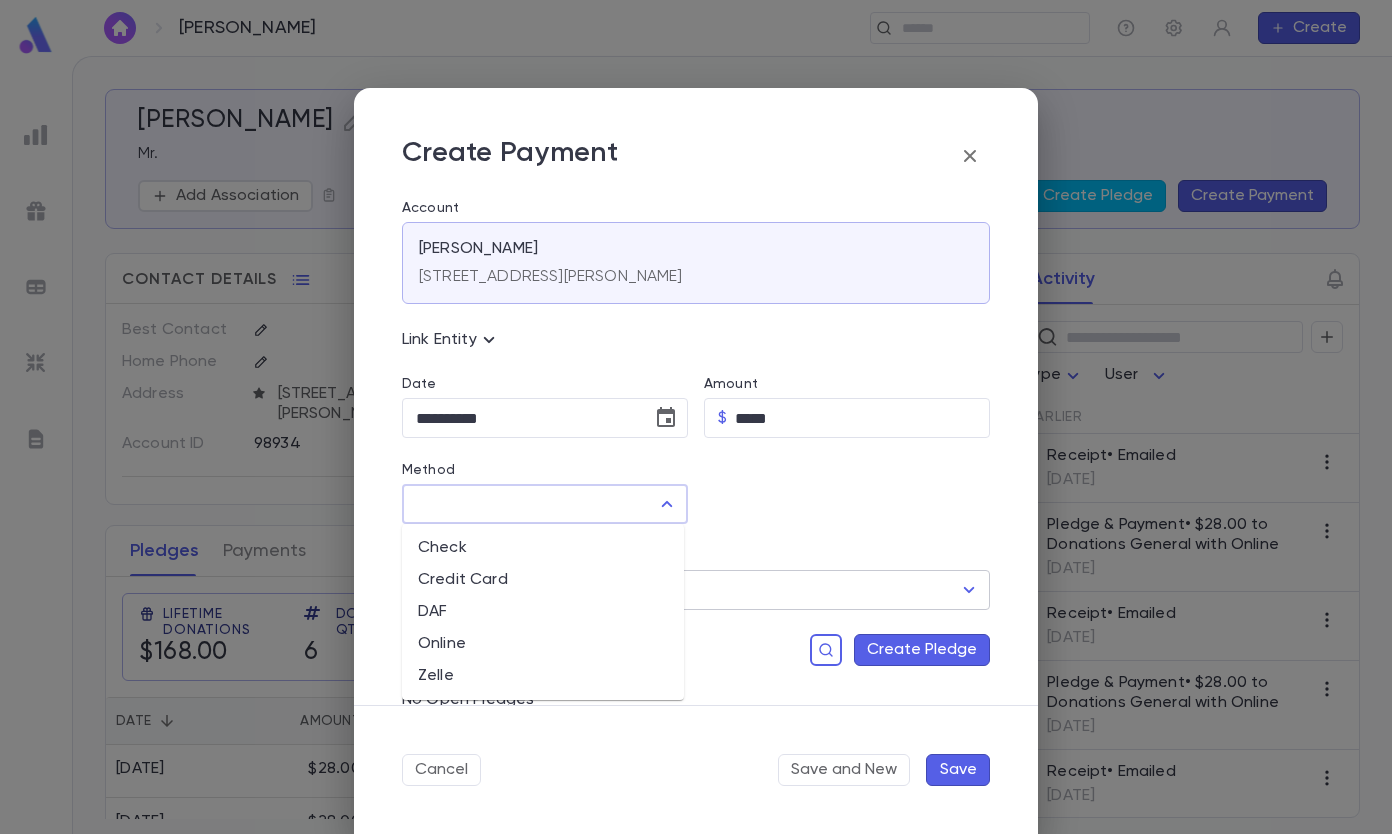 click on "Online" at bounding box center [543, 644] 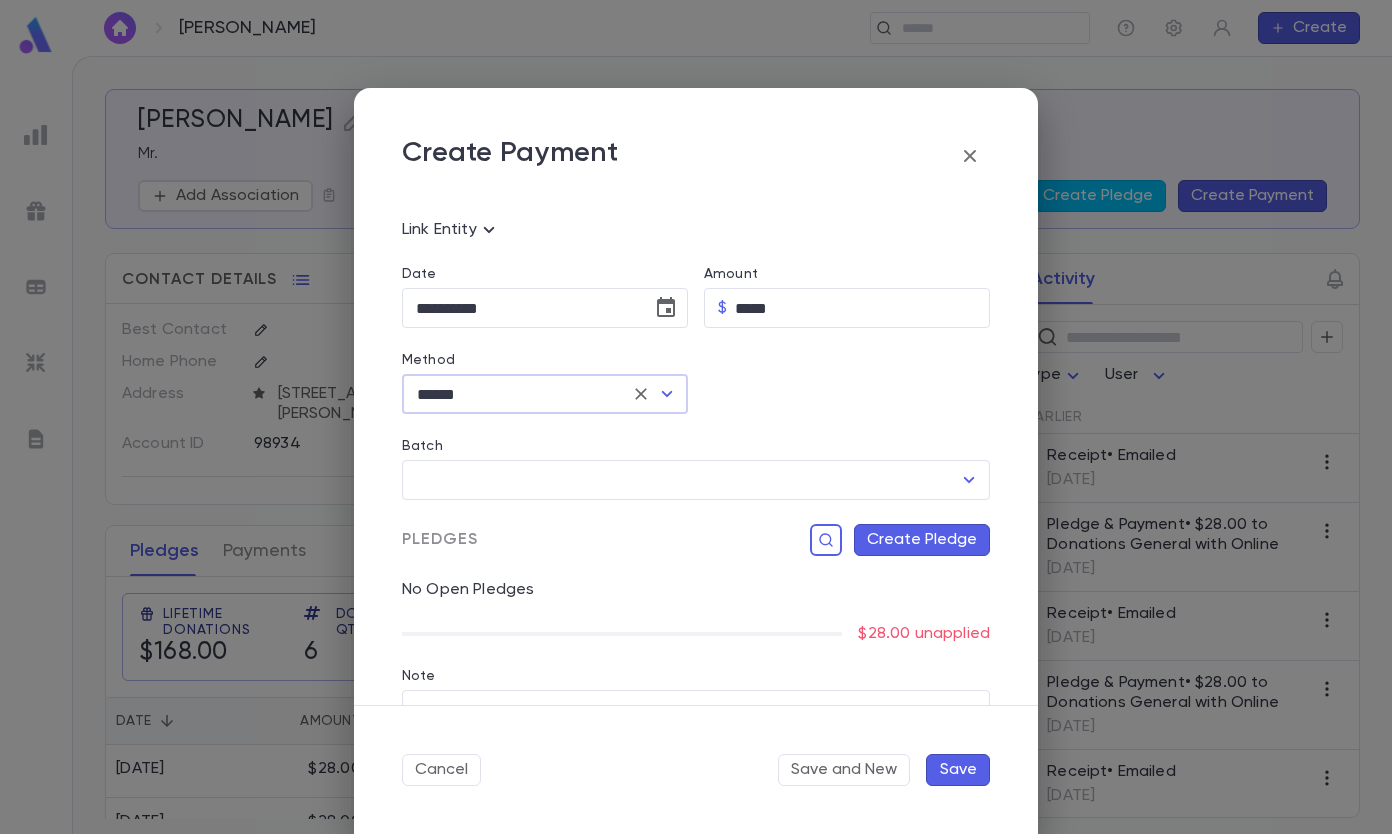 scroll, scrollTop: 204, scrollLeft: 0, axis: vertical 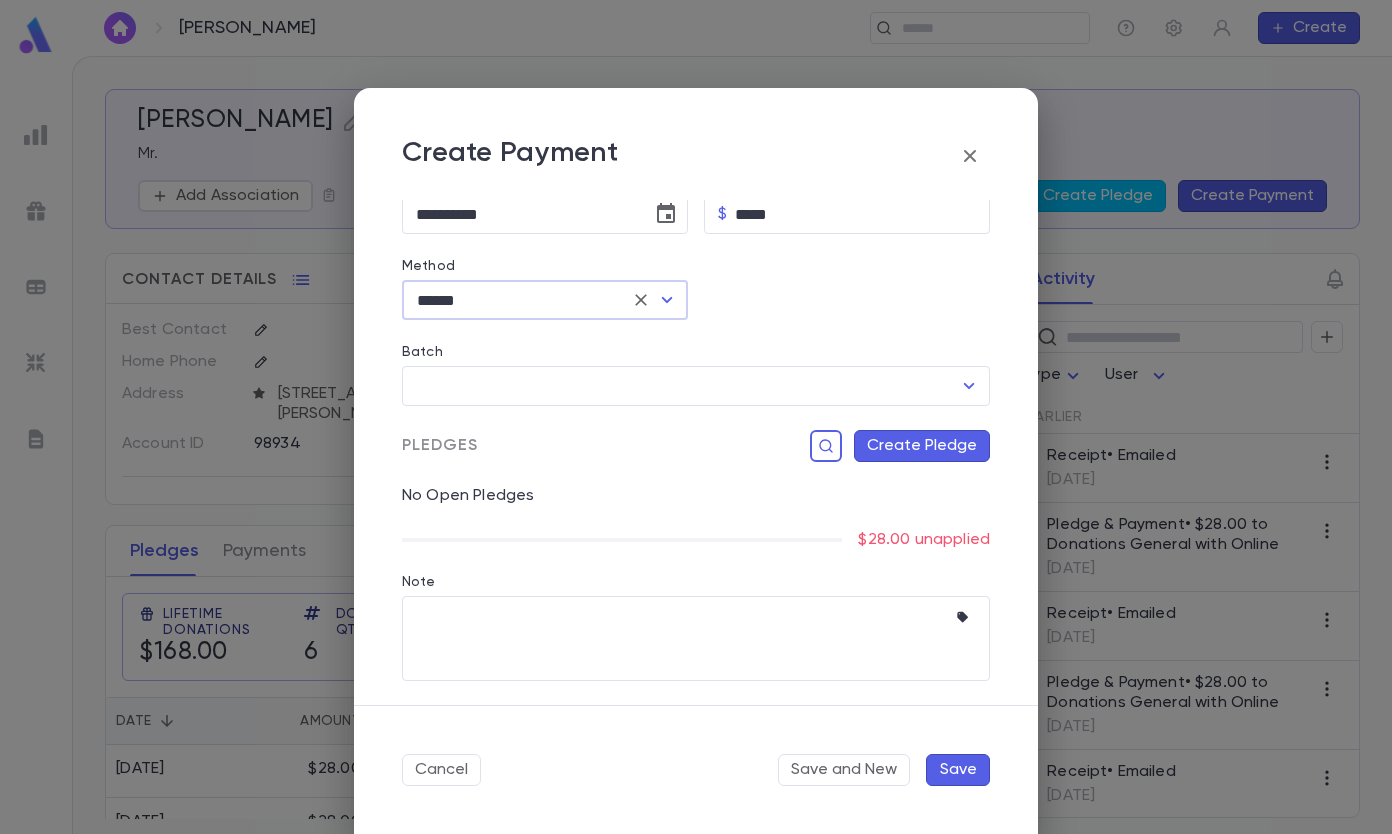 click on "Create Pledge" at bounding box center (922, 446) 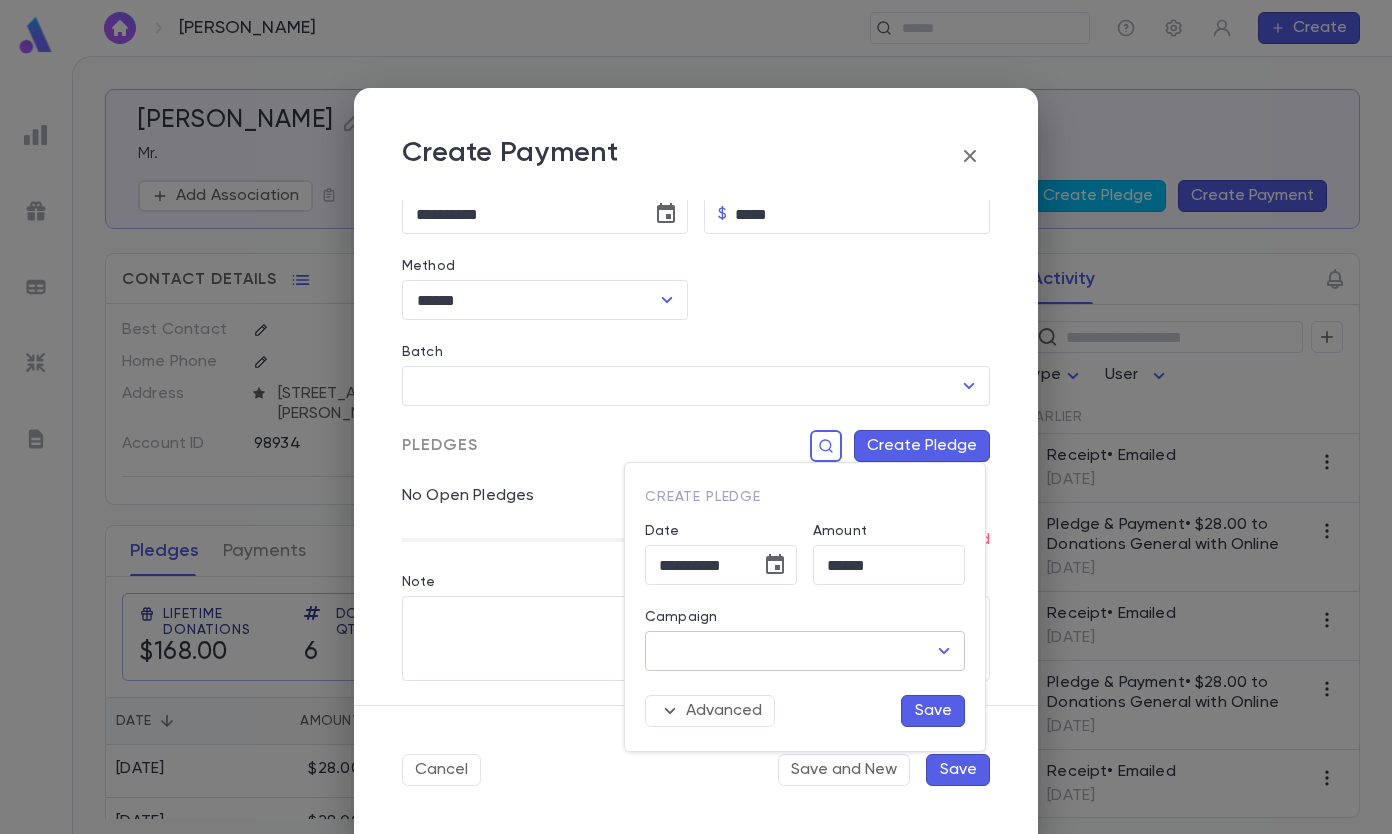 click on "Campaign" at bounding box center (790, 651) 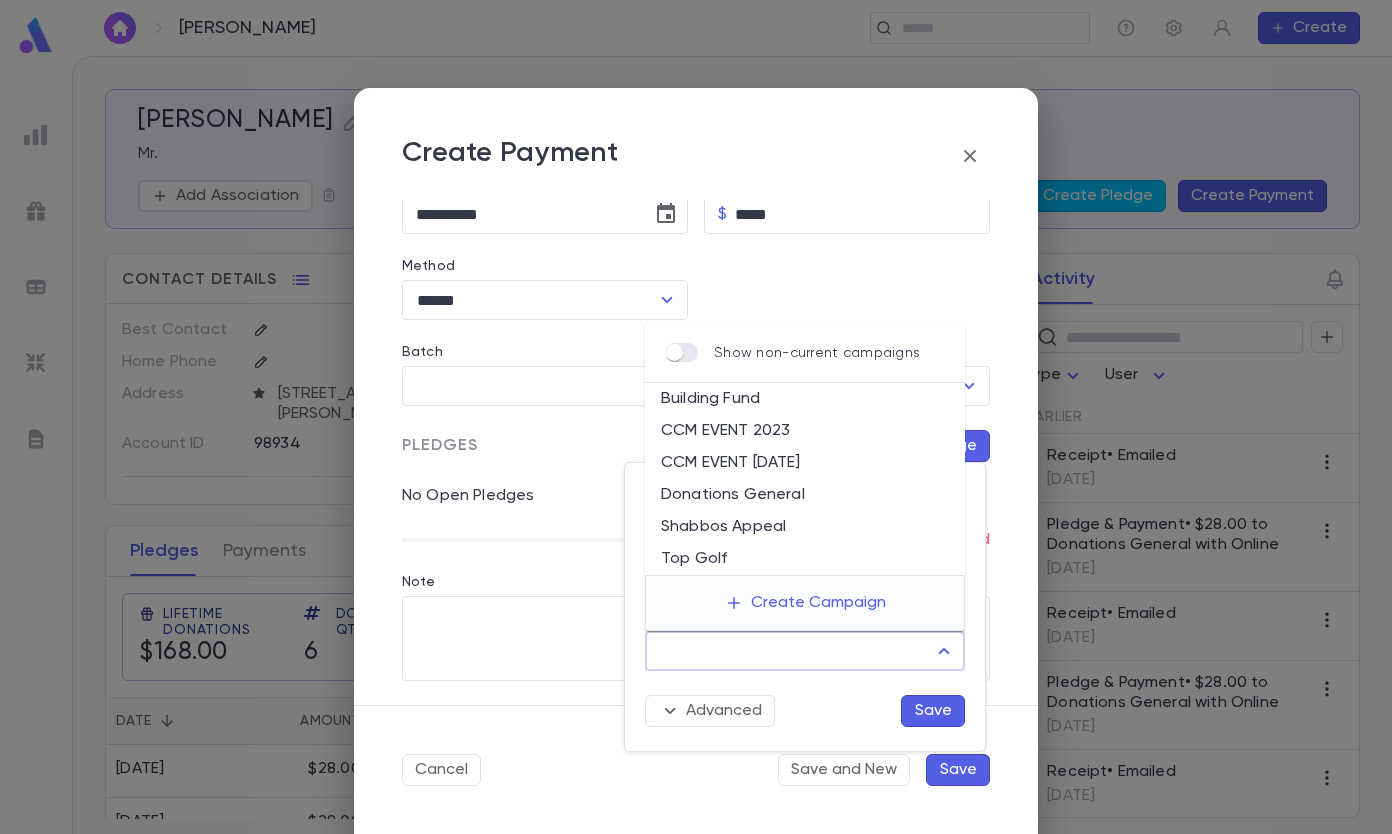 click on "Donations General" at bounding box center [805, 495] 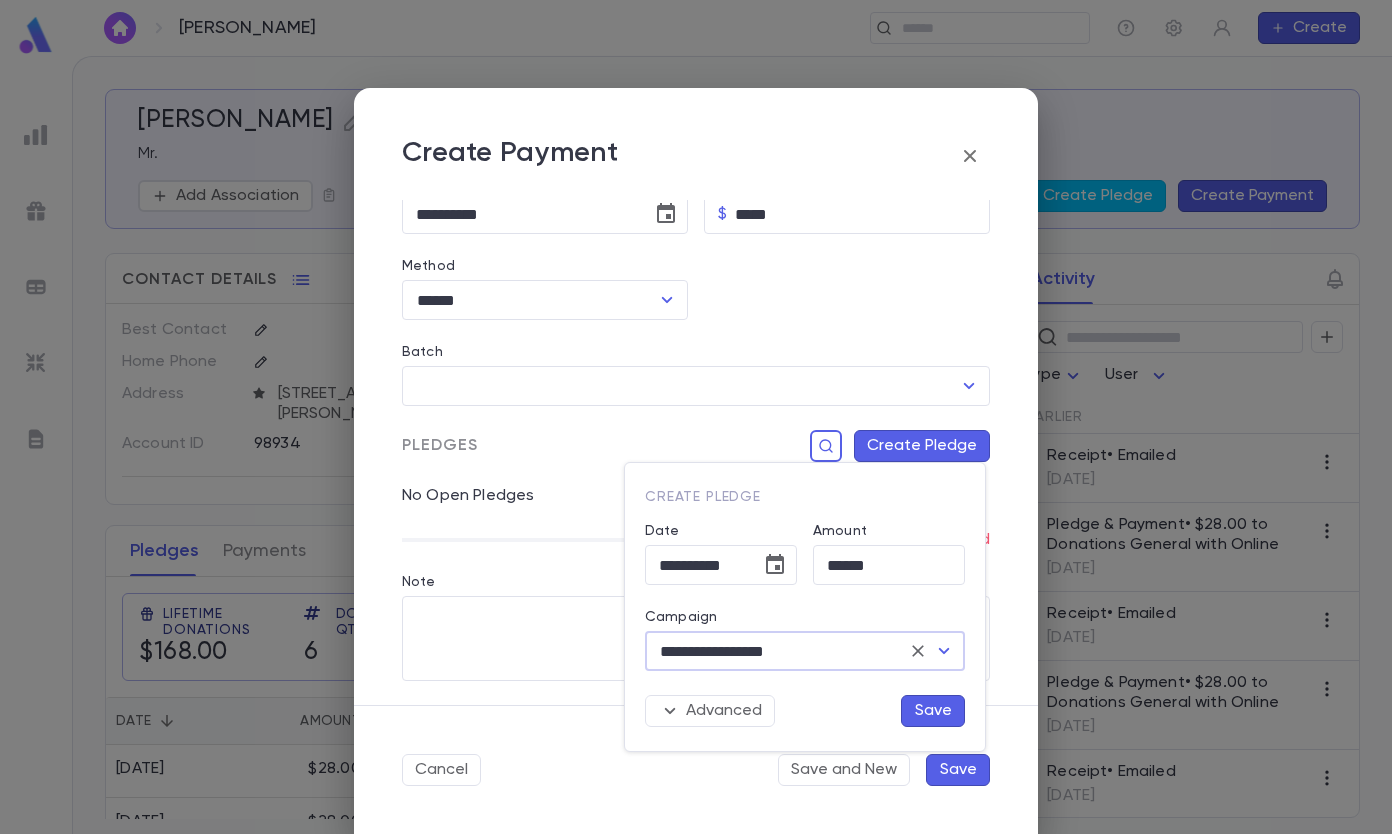 click on "Save" at bounding box center (933, 711) 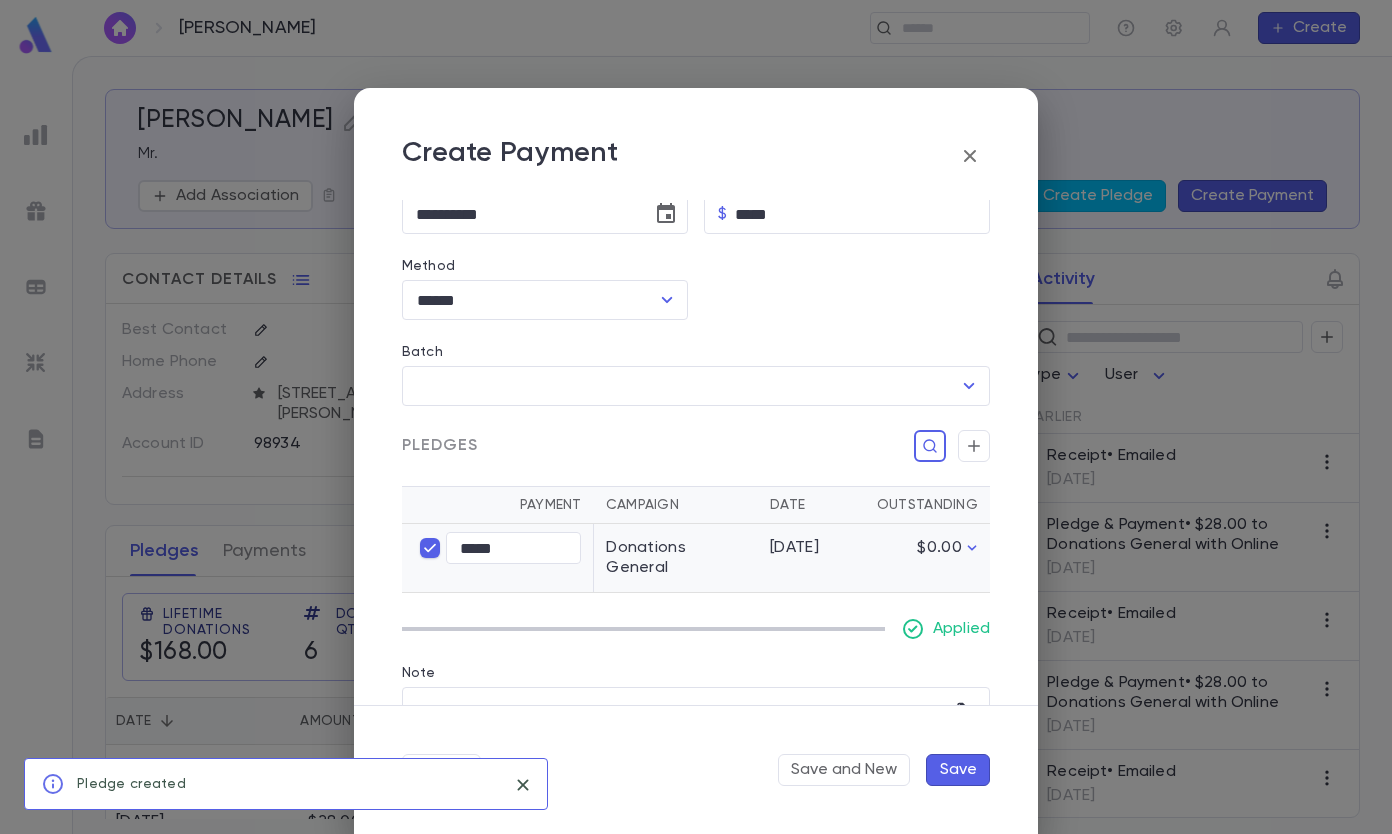 click on "Save" at bounding box center [958, 770] 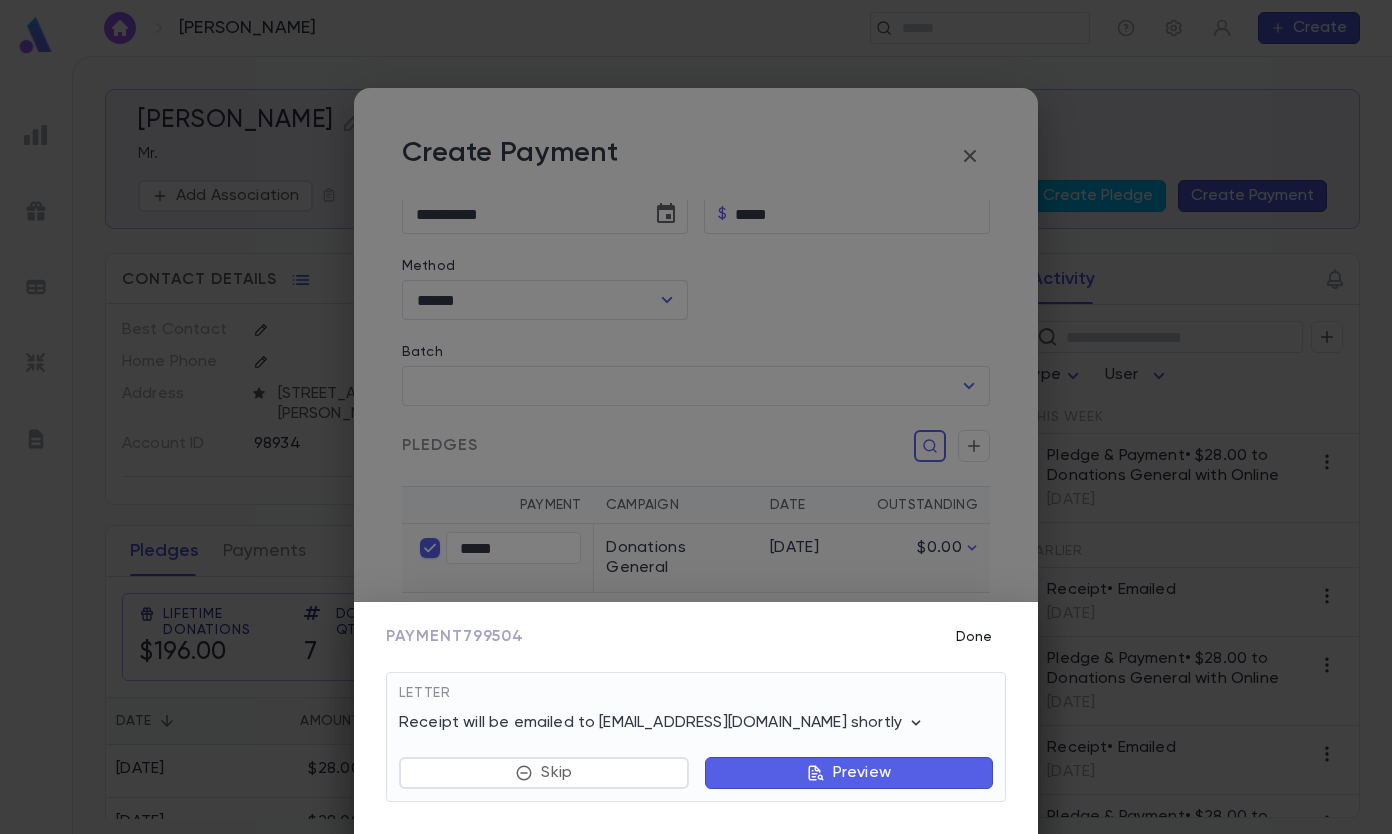 click on "Done" at bounding box center [974, 637] 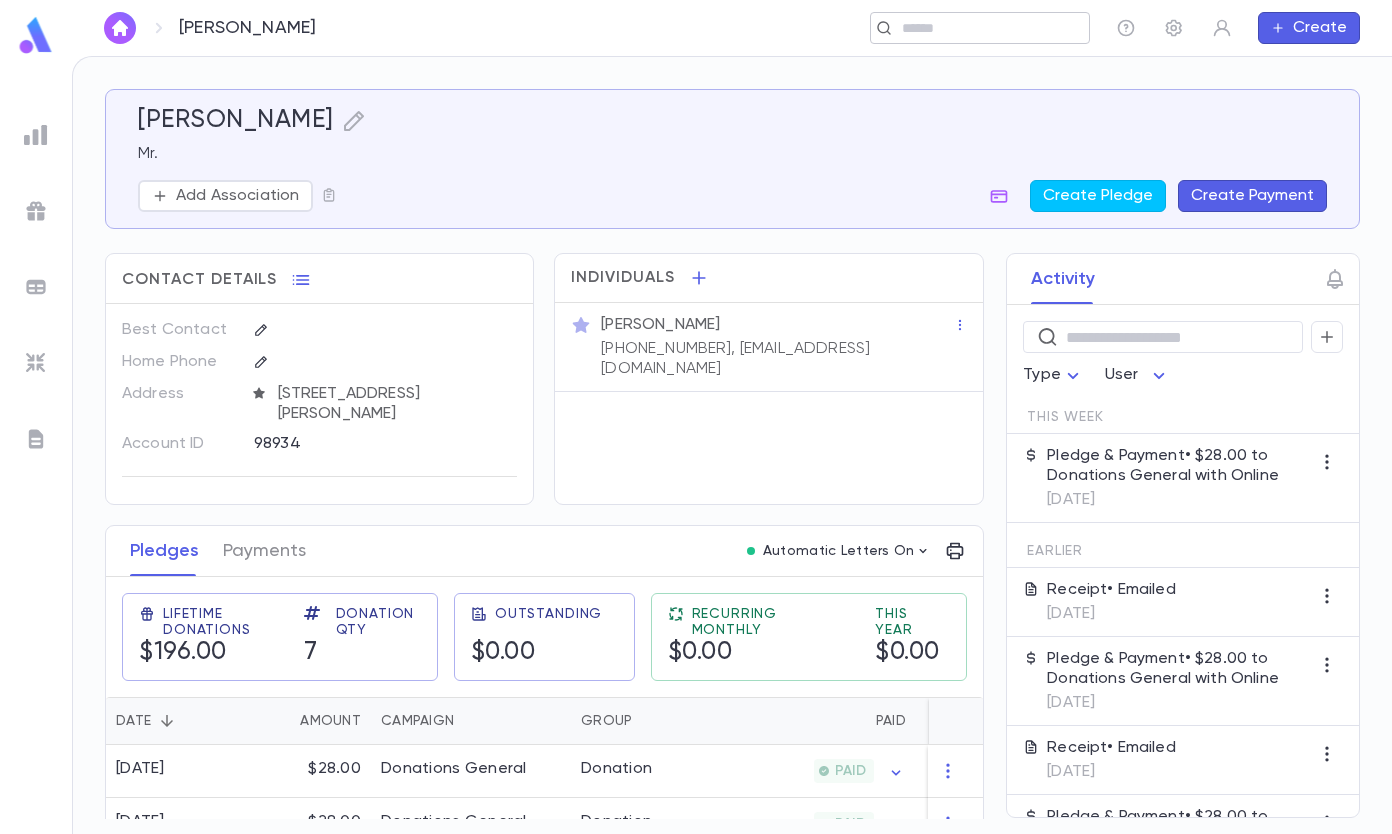 click at bounding box center (973, 28) 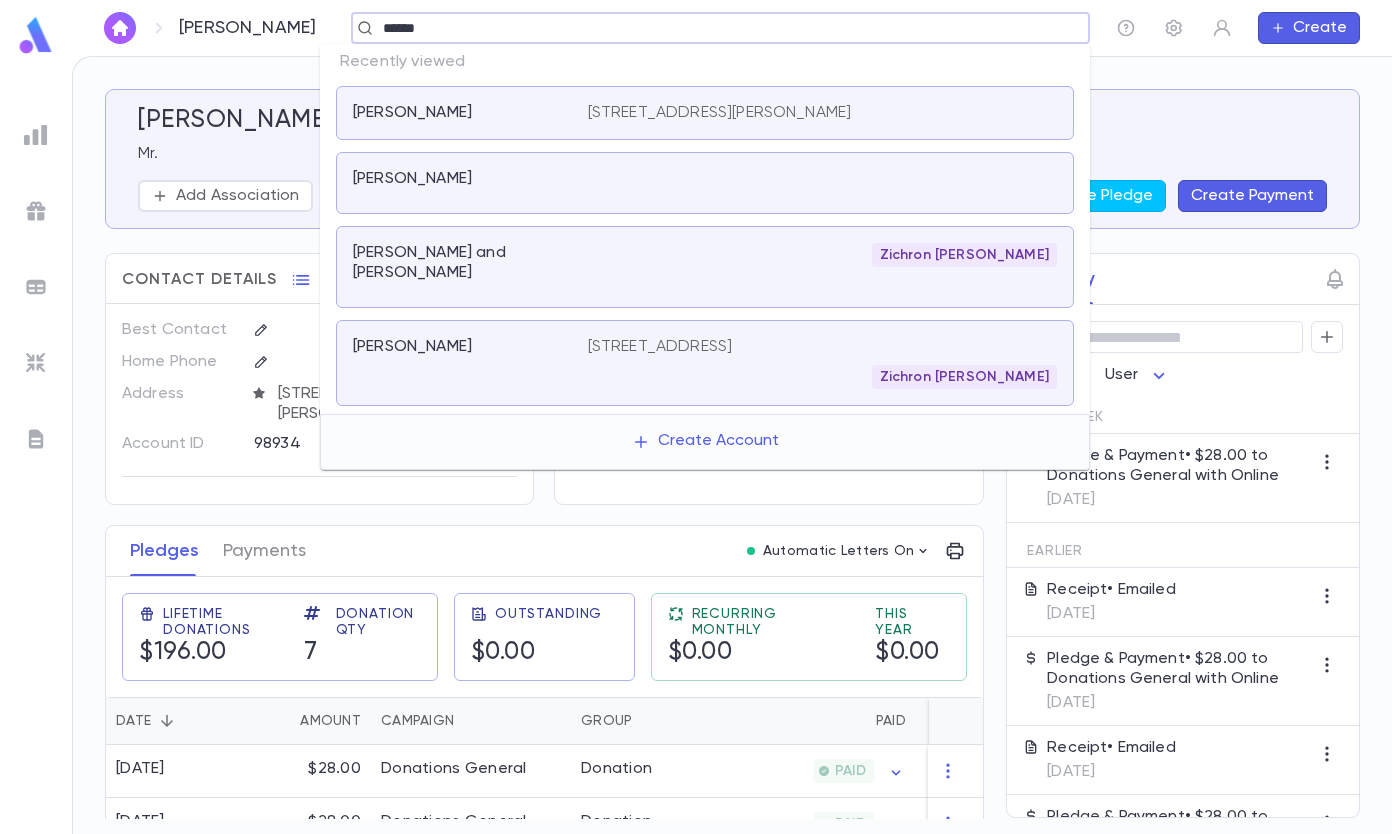 type on "******" 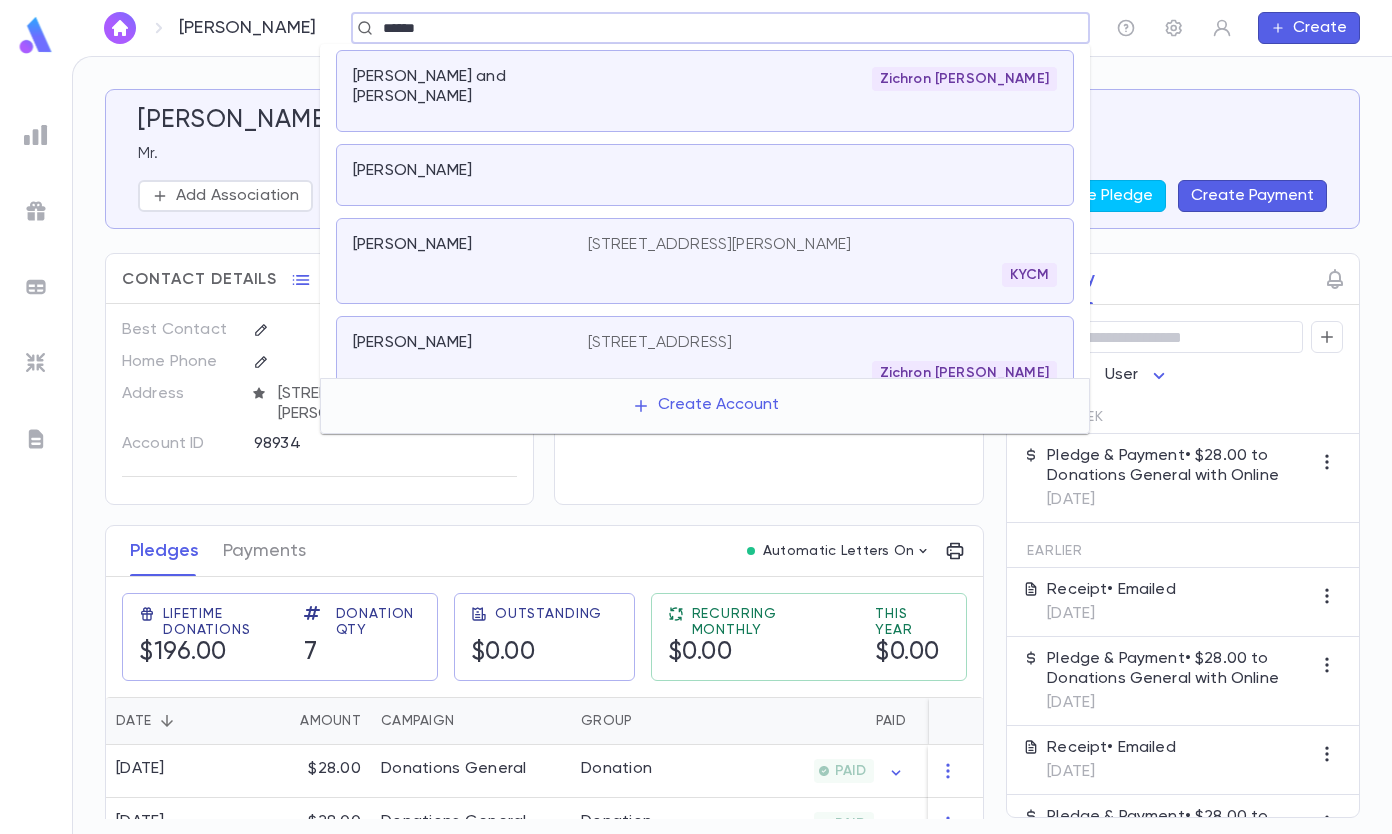 click on "[PERSON_NAME]" at bounding box center [458, 171] 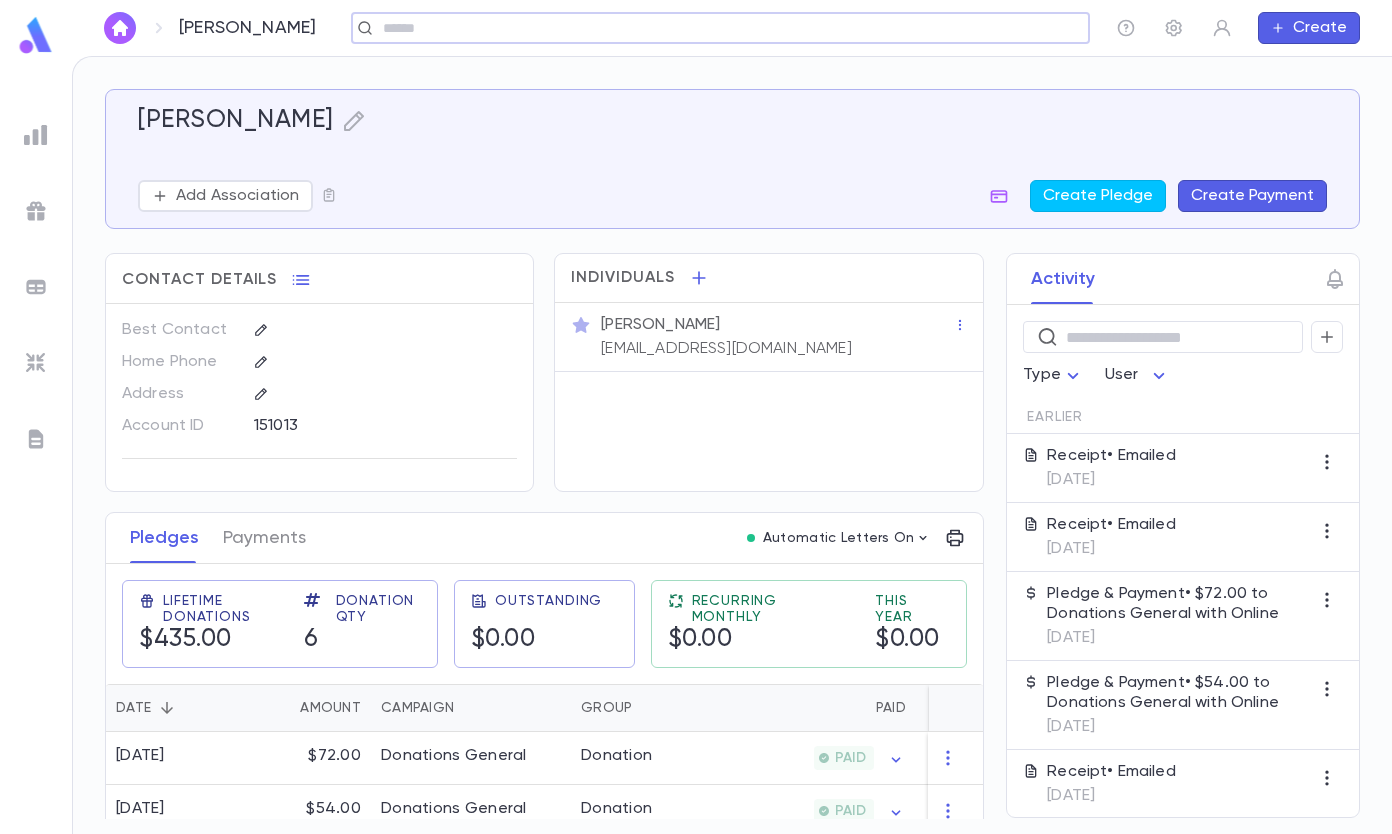 click on "Create Payment" at bounding box center (1252, 196) 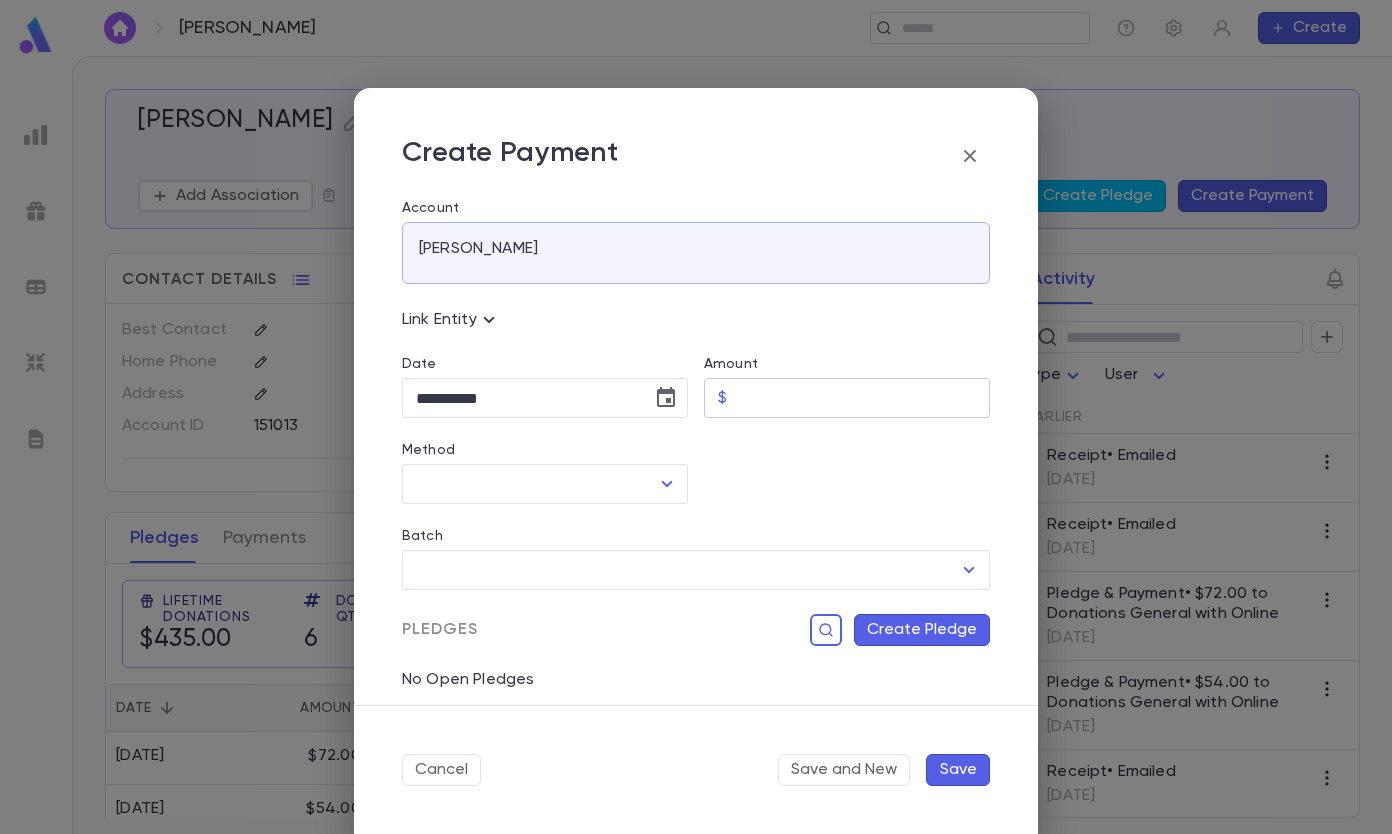 click on "Amount" at bounding box center (862, 398) 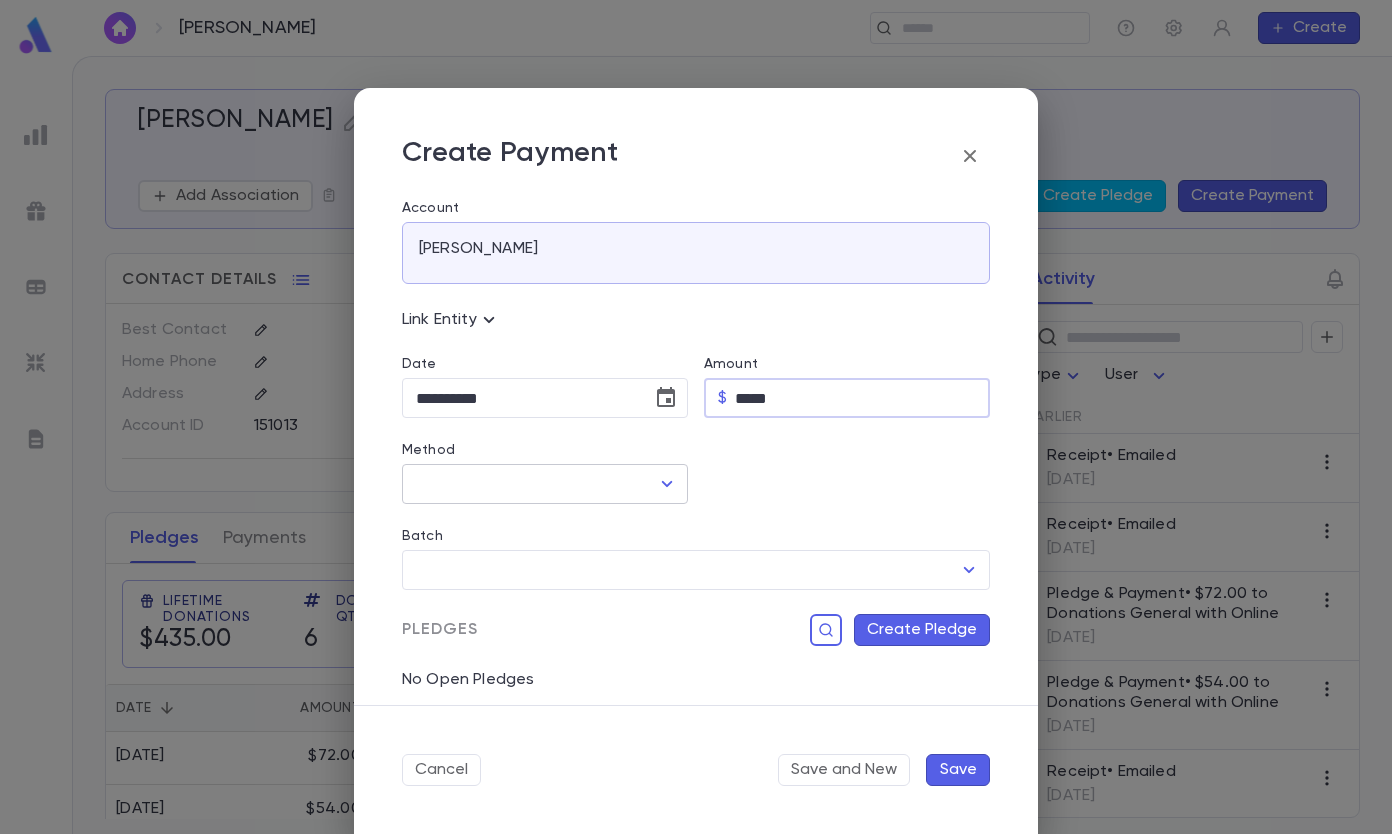 type on "*****" 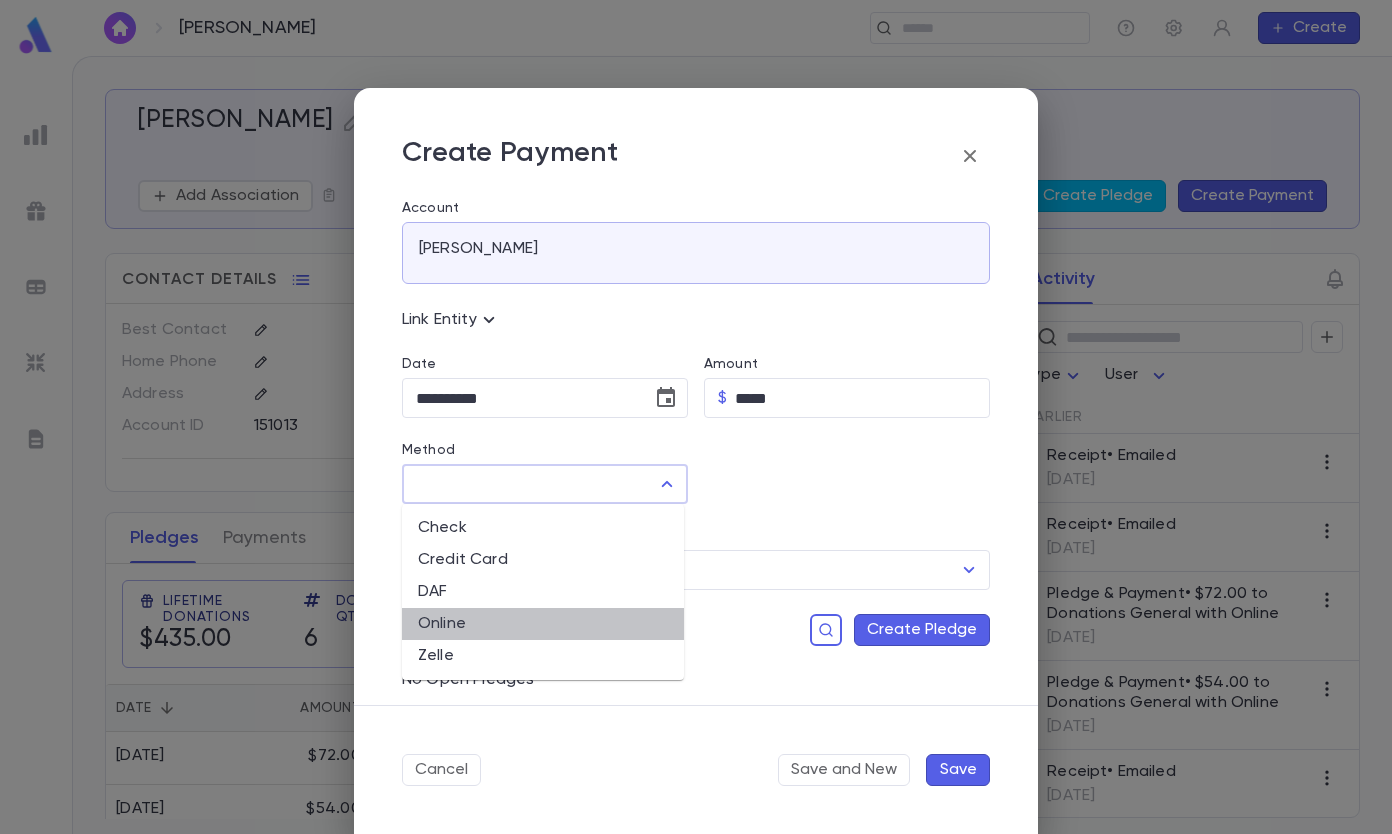 click on "Online" at bounding box center (543, 624) 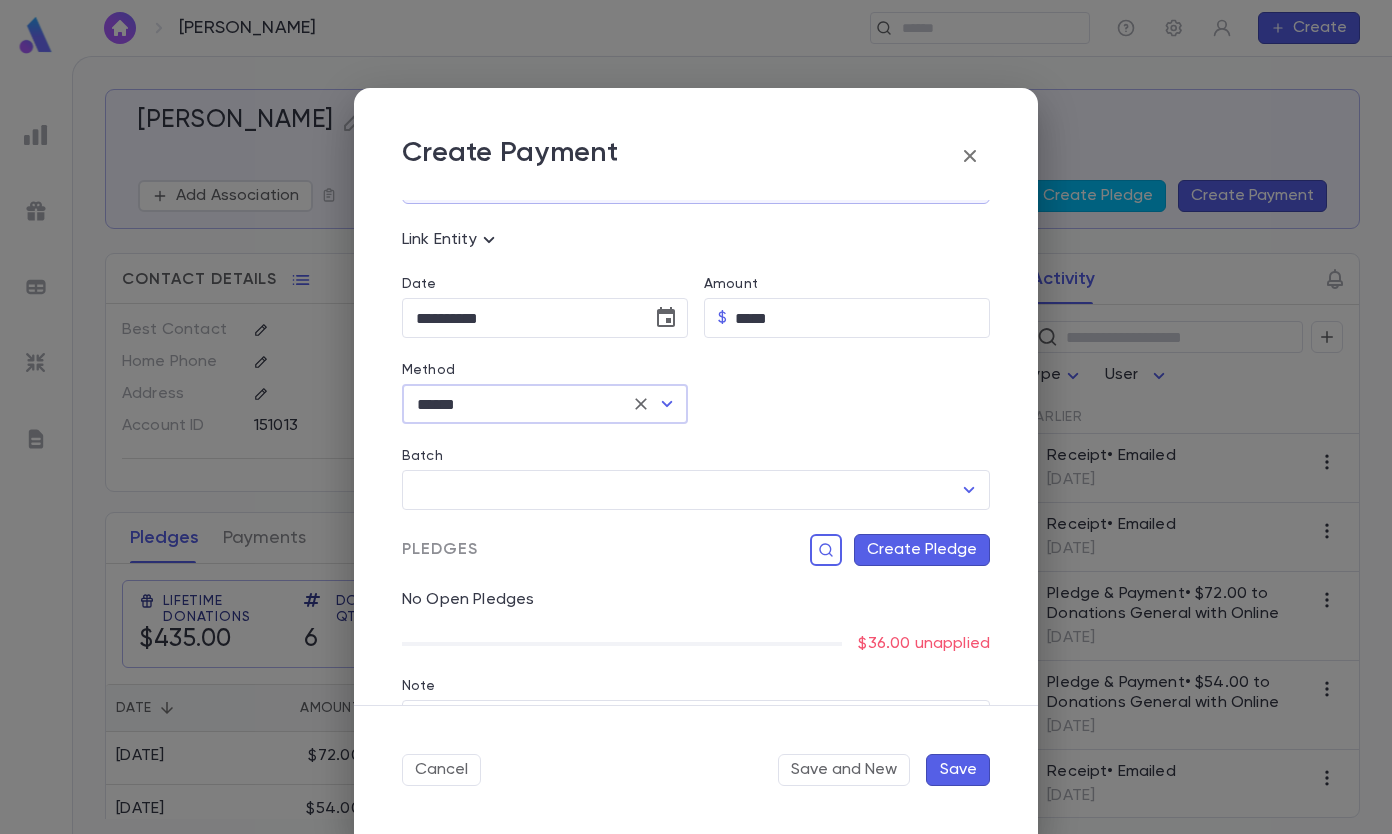 scroll, scrollTop: 184, scrollLeft: 0, axis: vertical 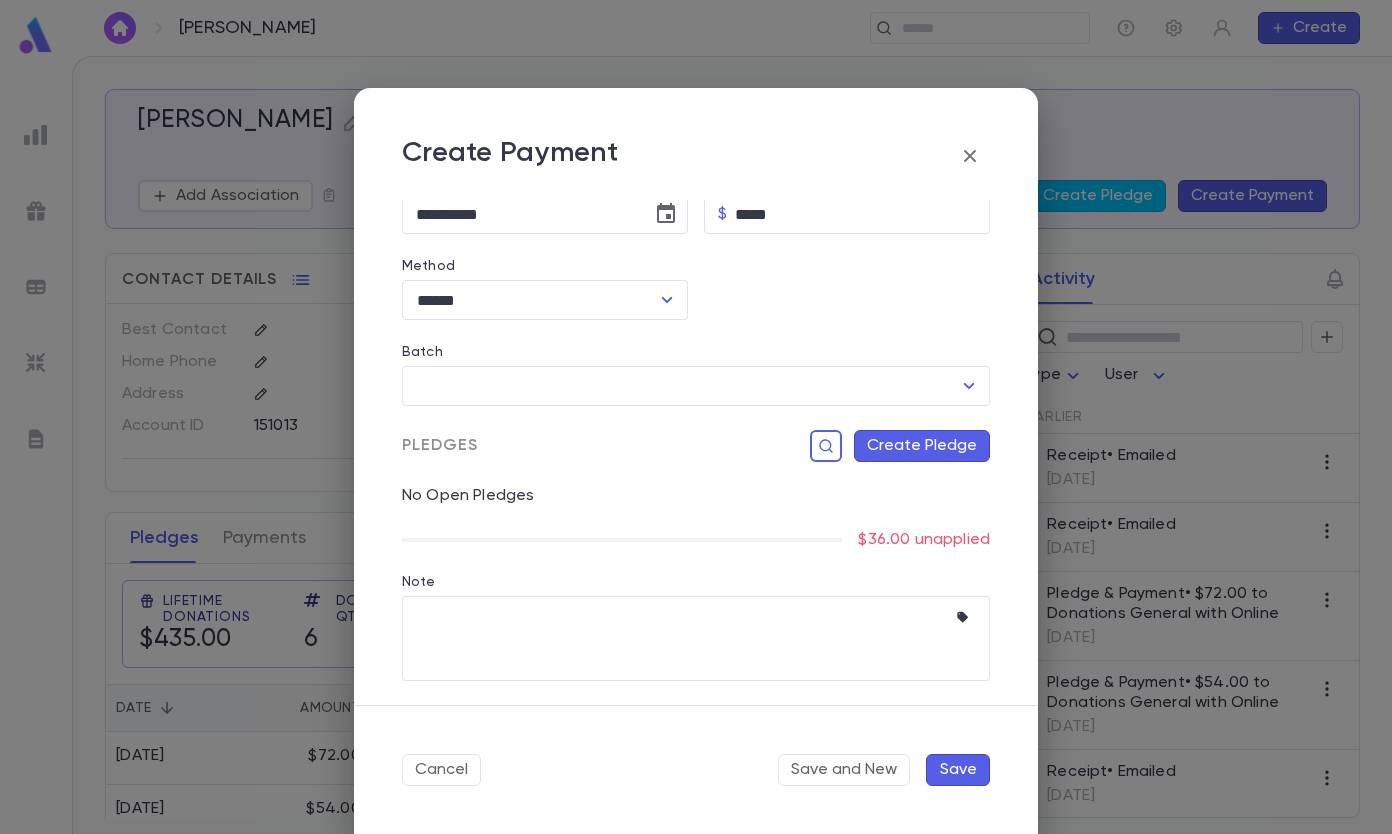 click on "Create Pledge" at bounding box center (922, 446) 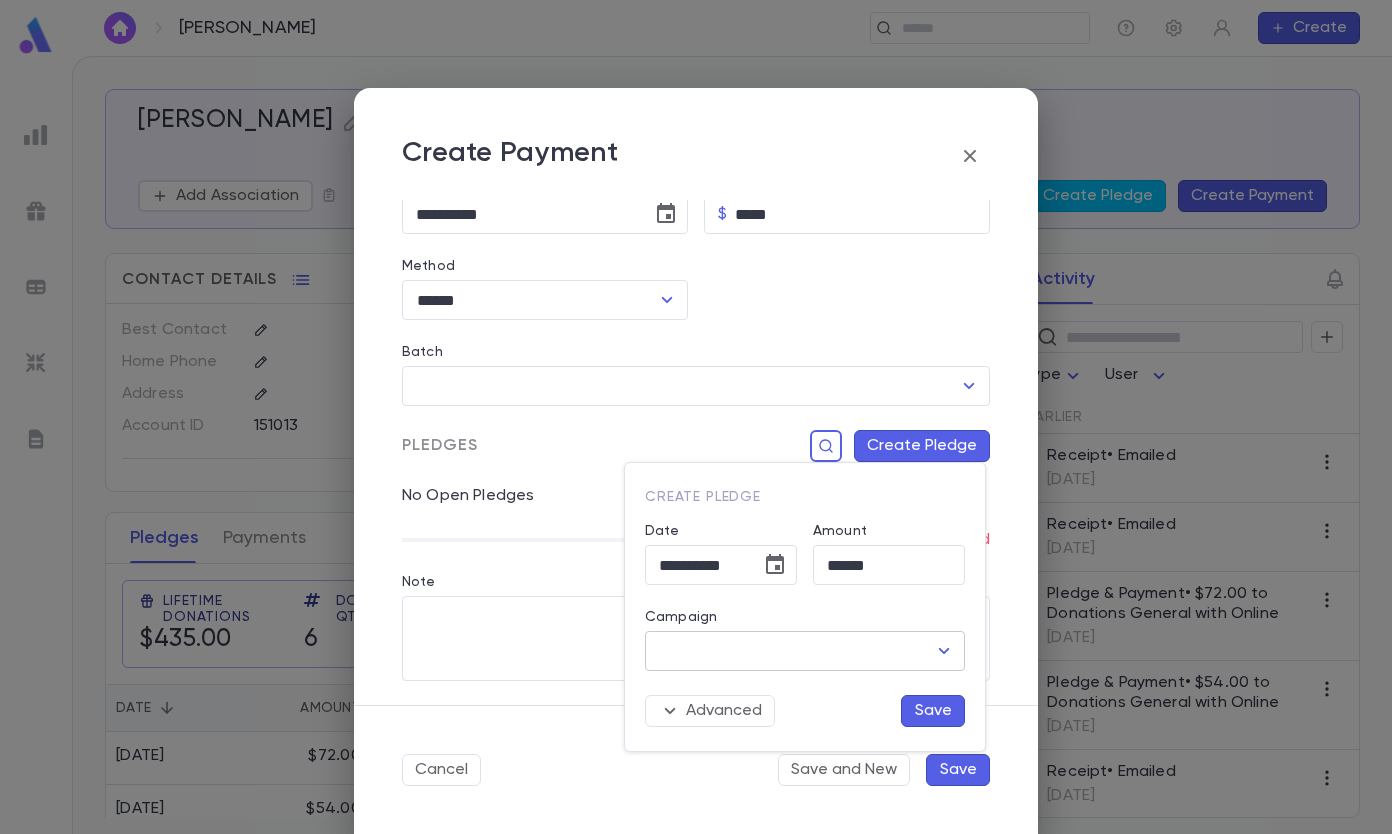 click on "Campaign" at bounding box center (790, 651) 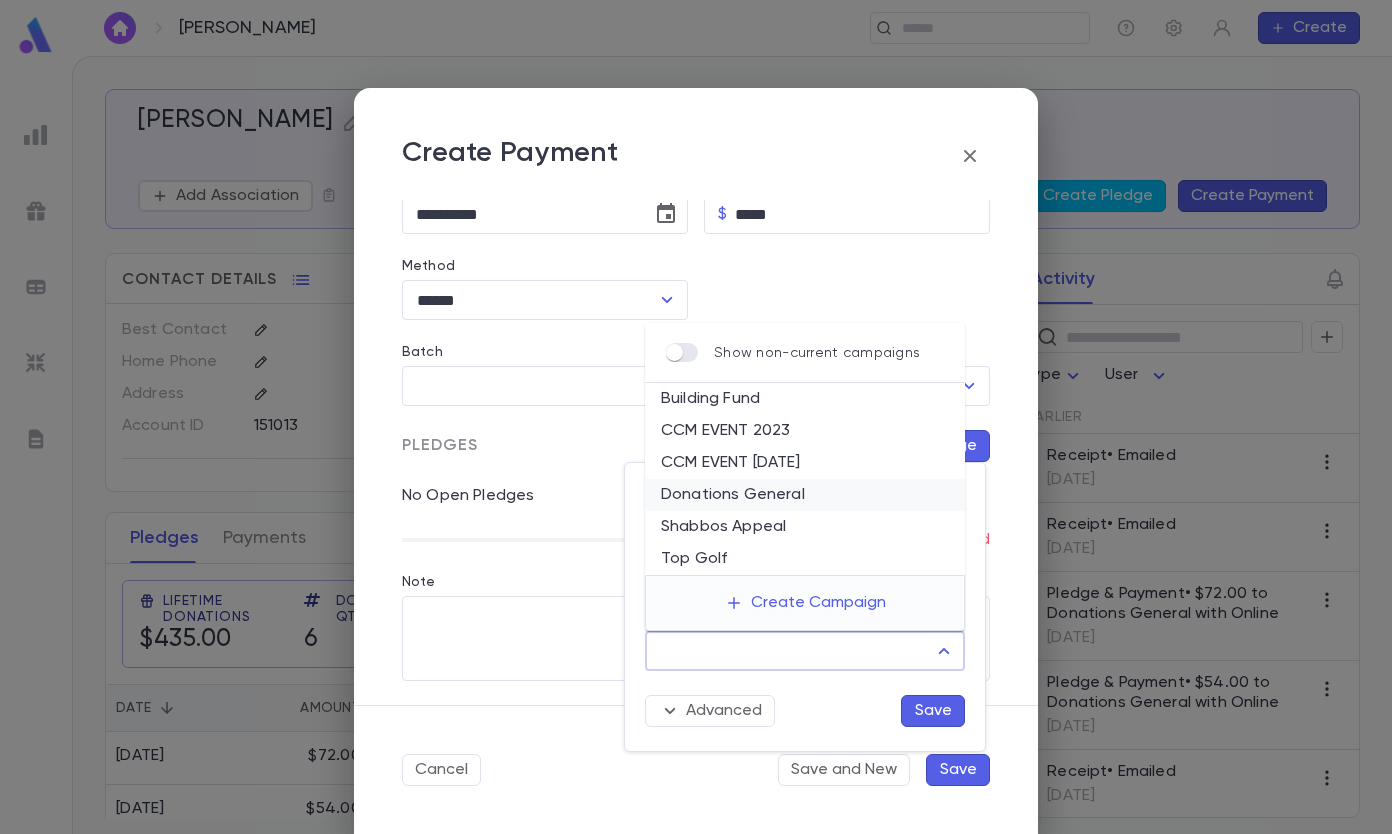 click on "Donations General" at bounding box center (805, 495) 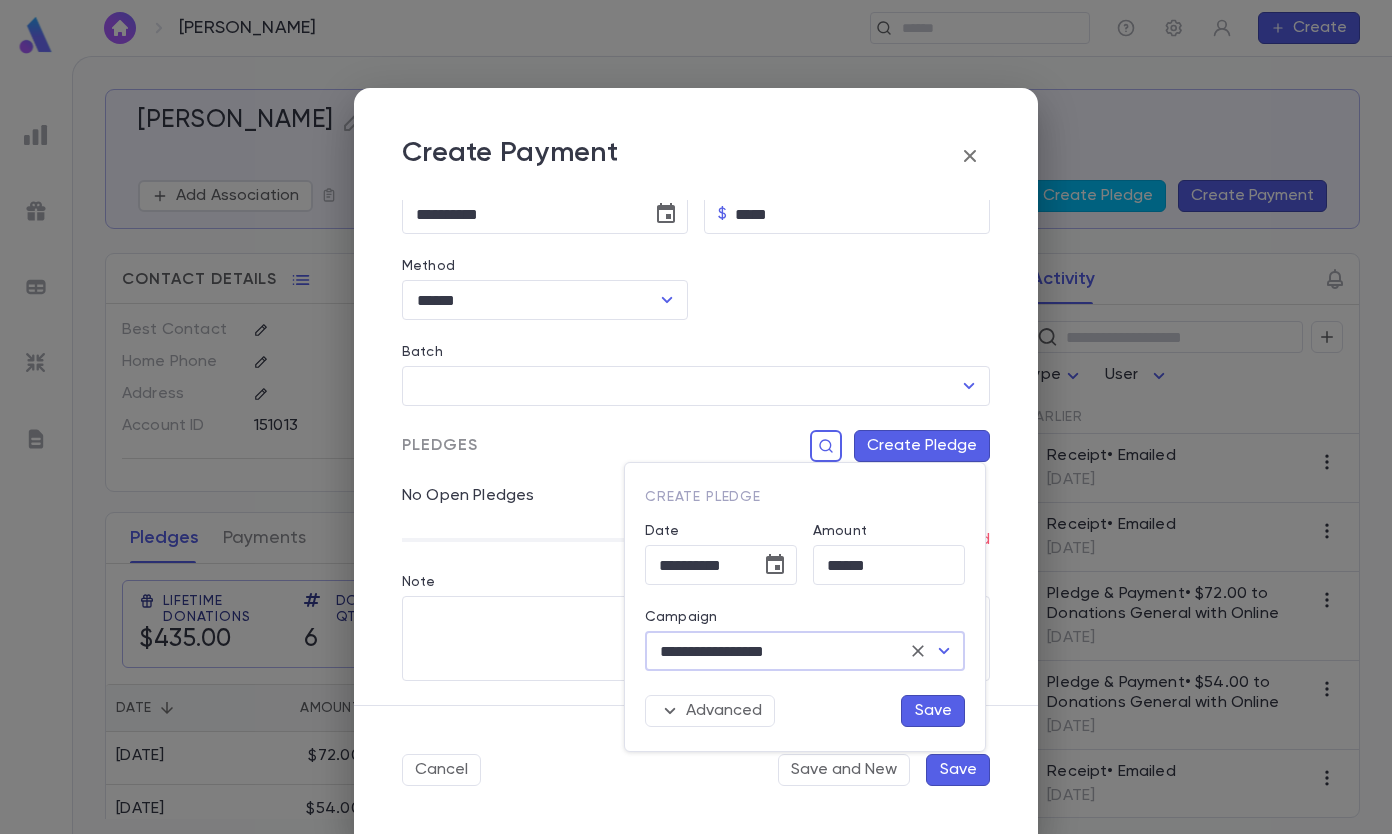 click on "Save" at bounding box center [933, 711] 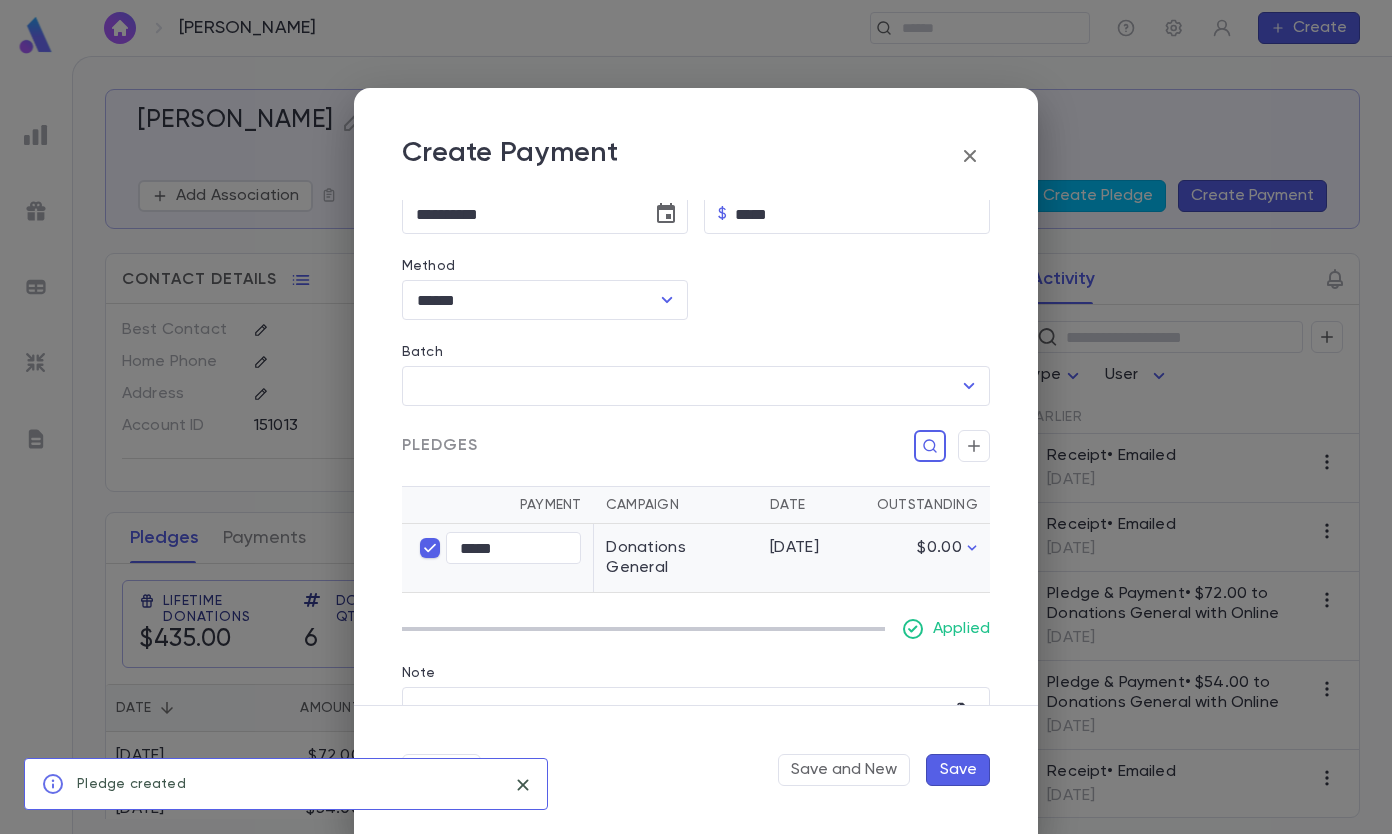 click on "Save" at bounding box center (958, 770) 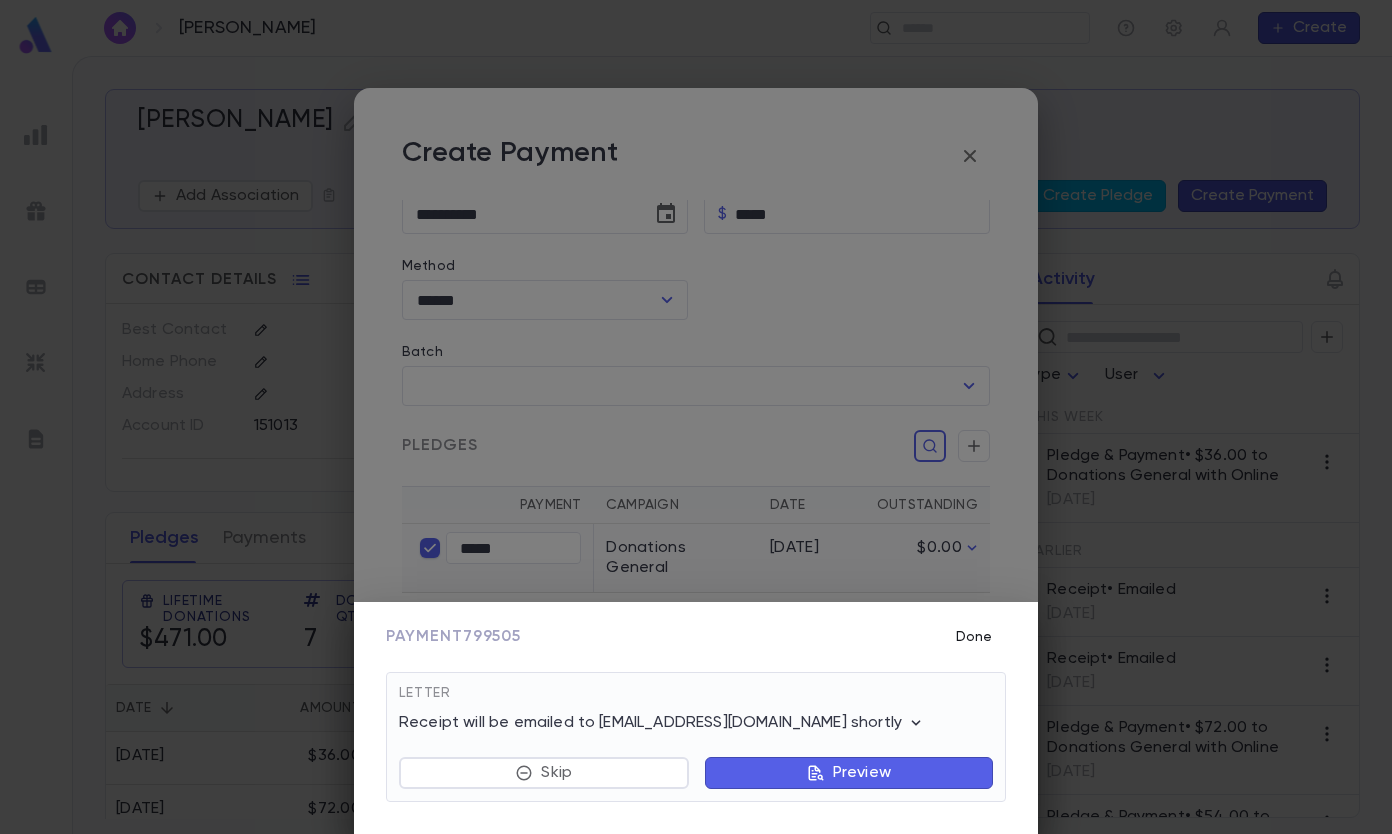 click on "Done" at bounding box center (974, 637) 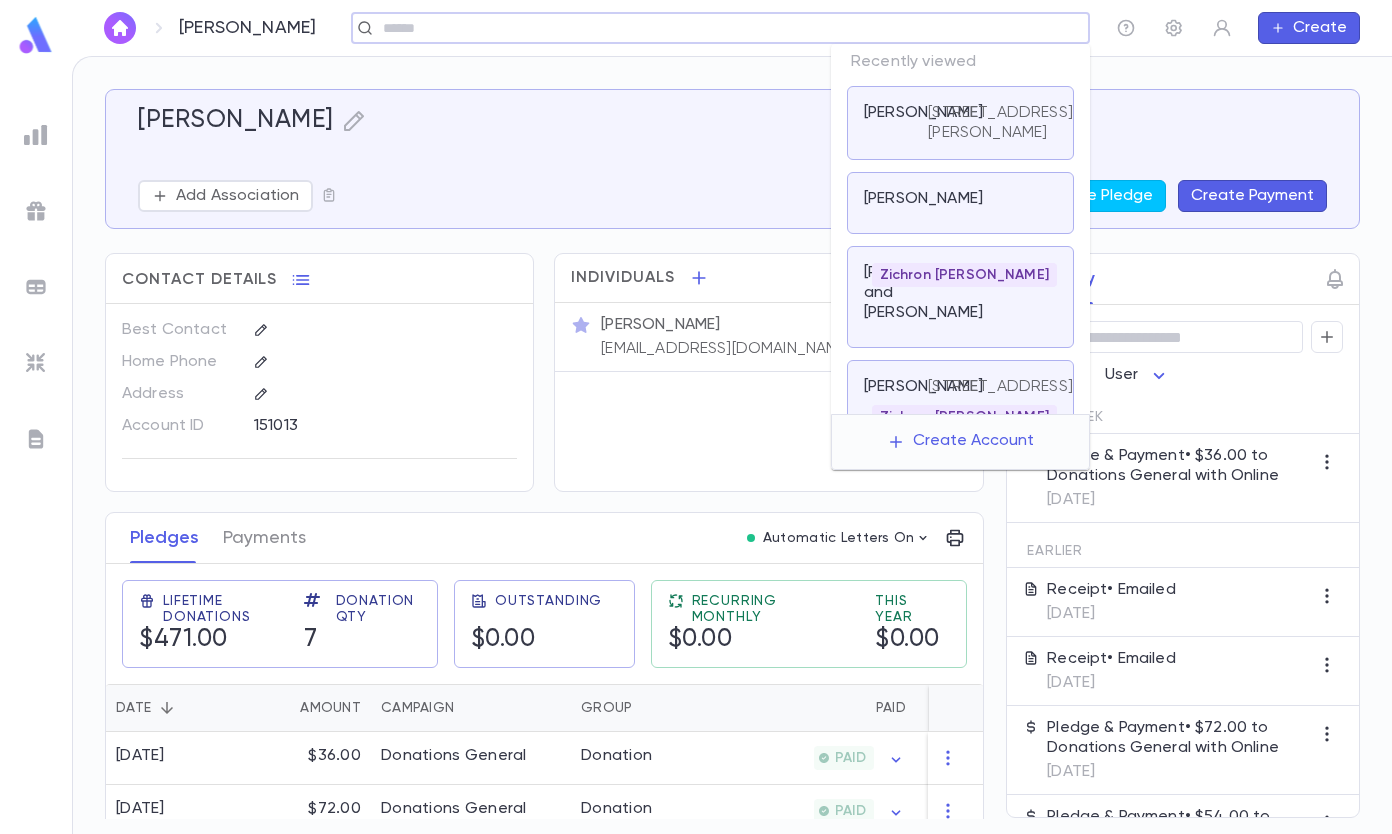 click at bounding box center (714, 28) 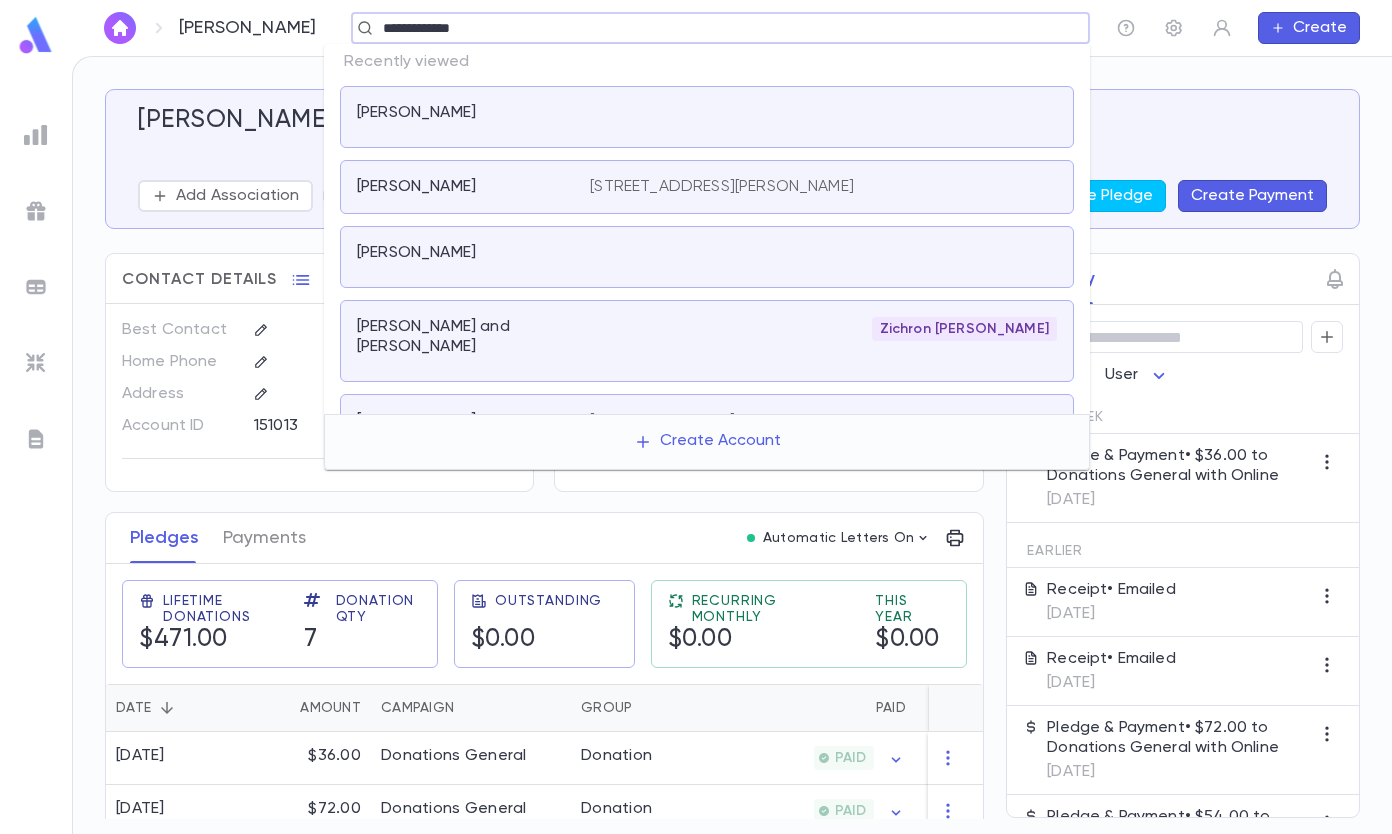 type on "**********" 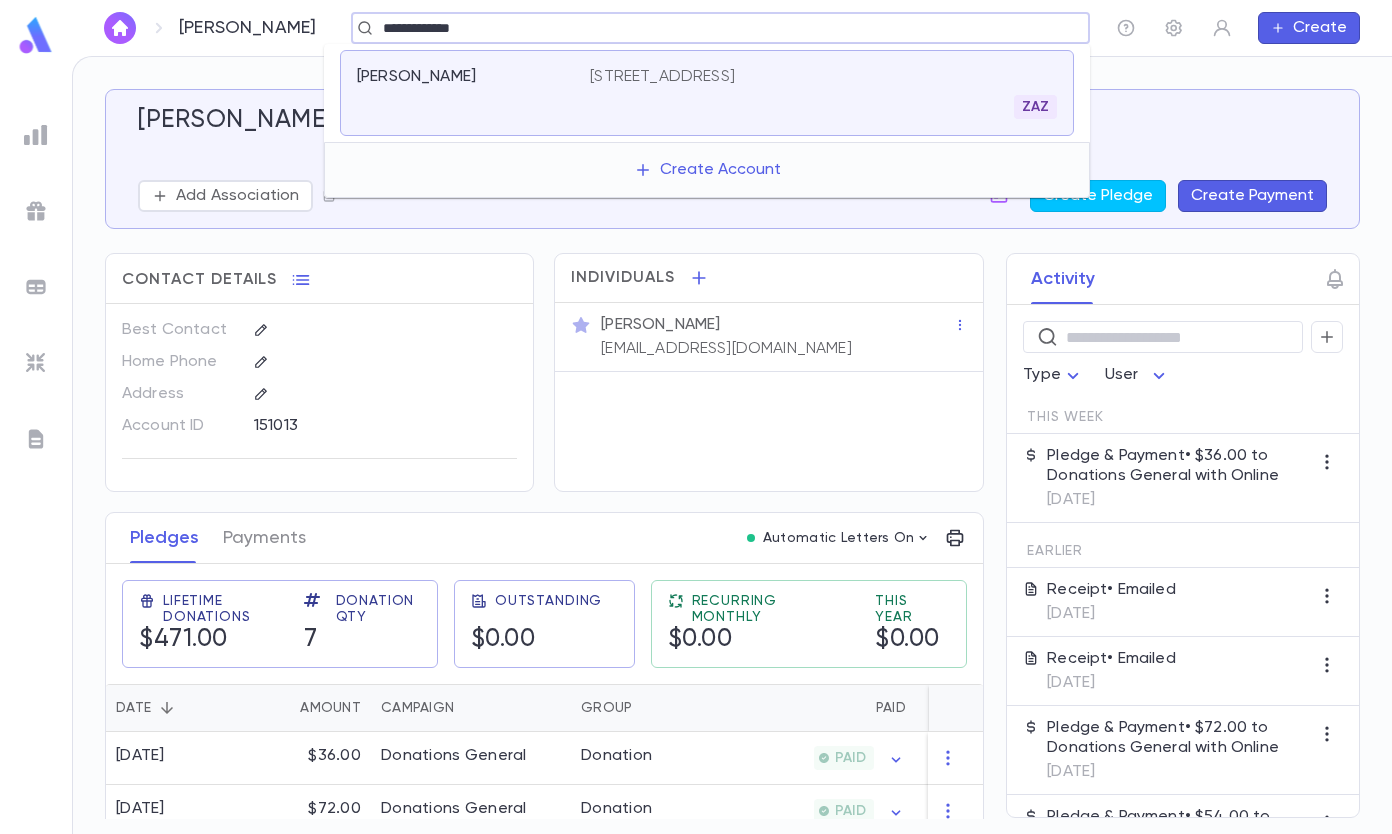 click on "[STREET_ADDRESS]" at bounding box center [662, 77] 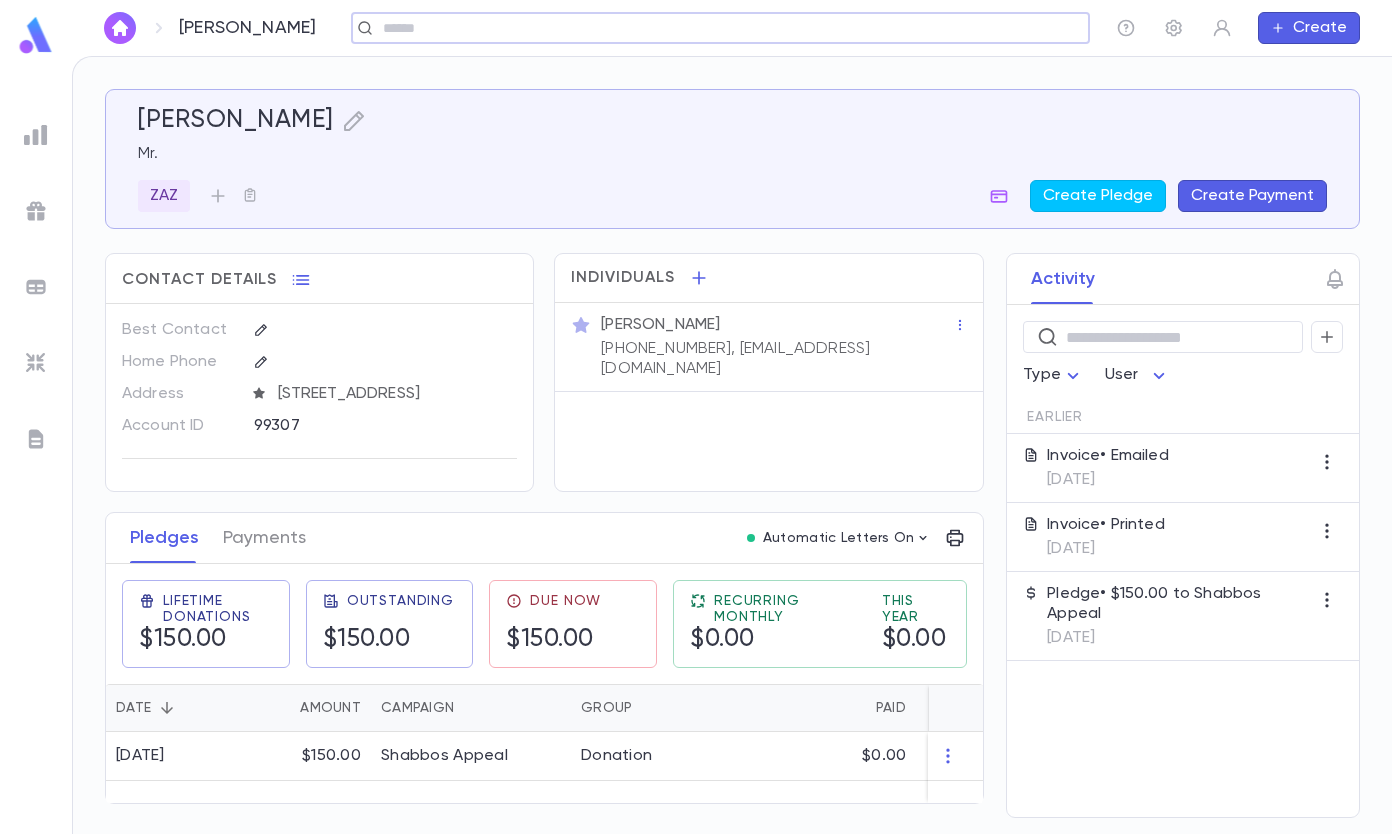 click on "Create Payment" at bounding box center [1252, 196] 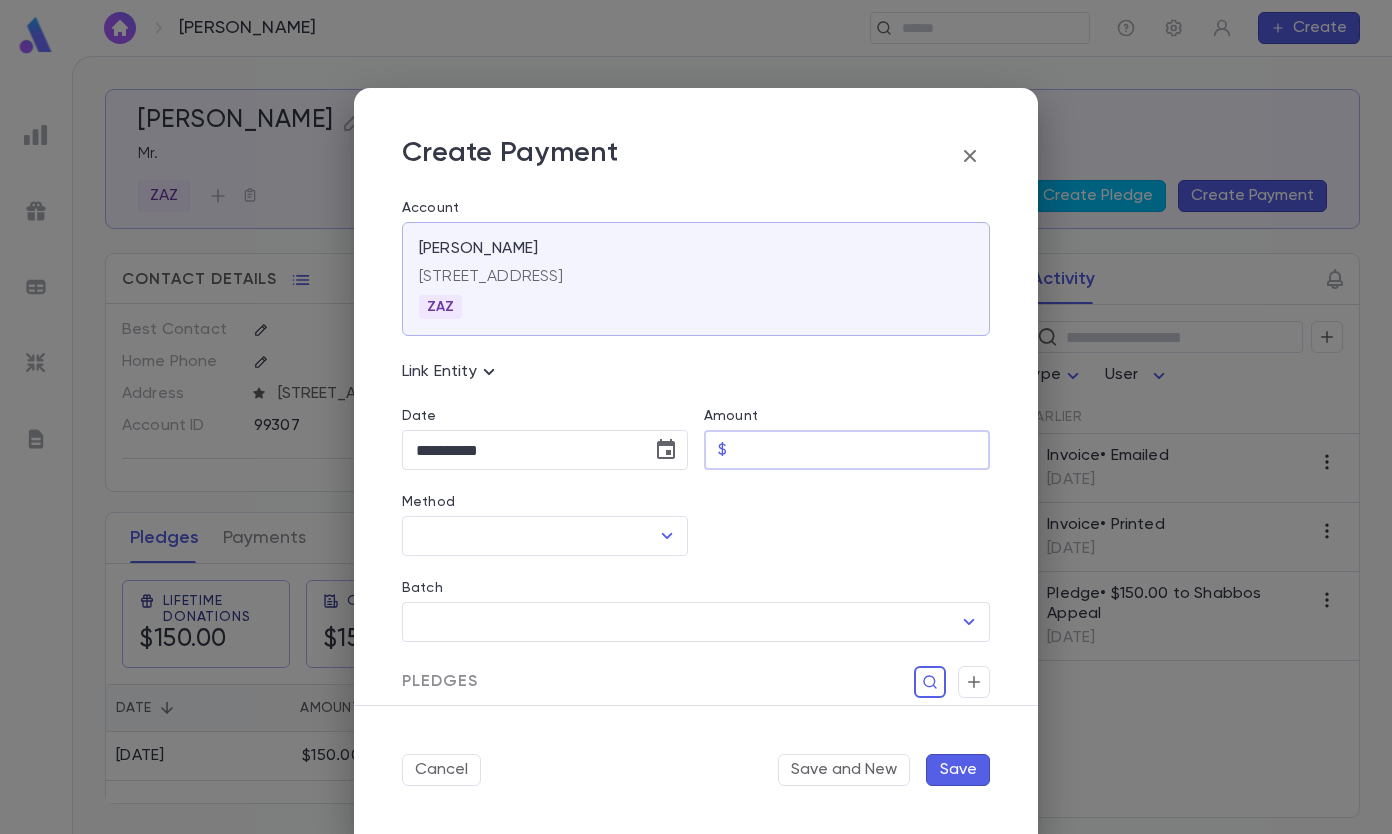 click on "Amount" at bounding box center [862, 450] 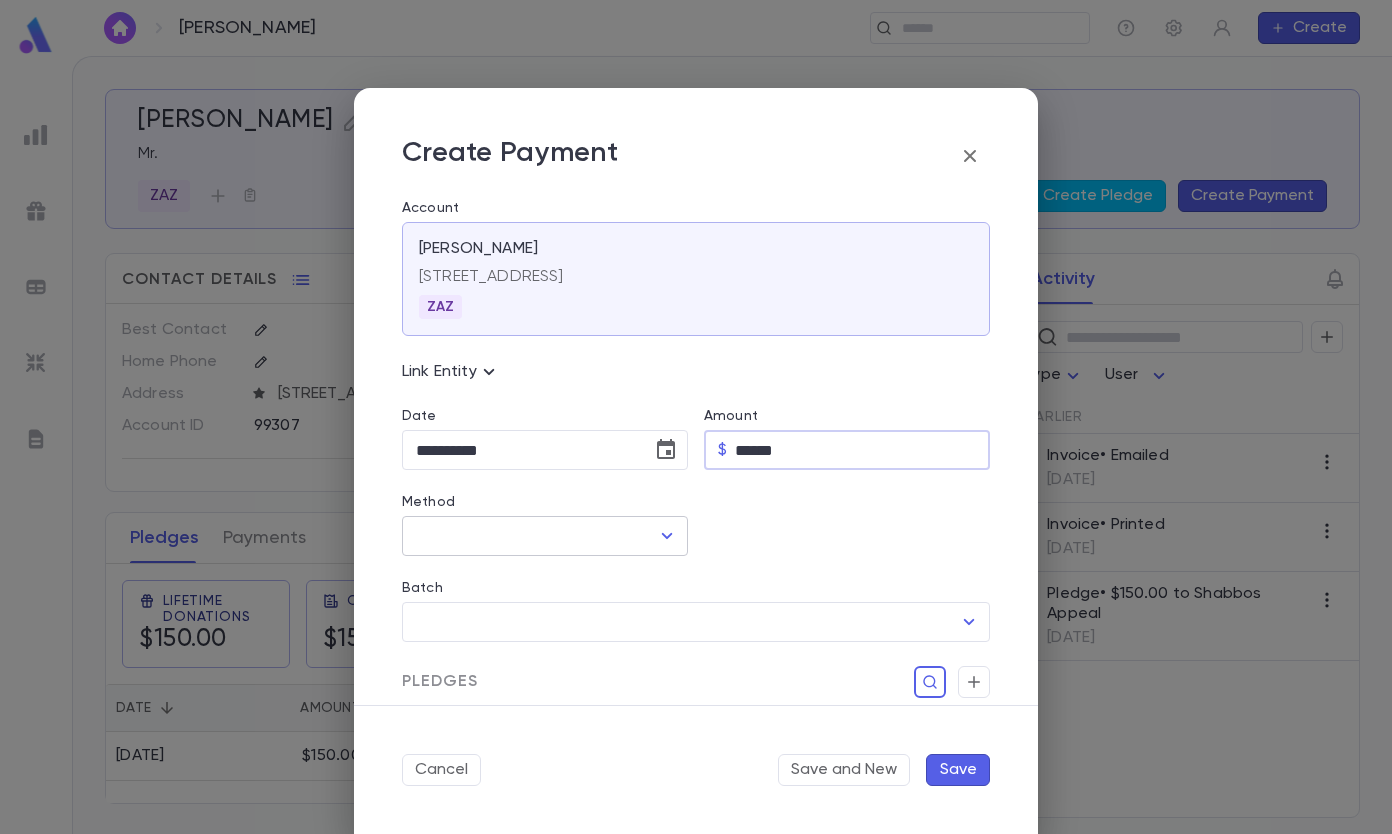 type on "******" 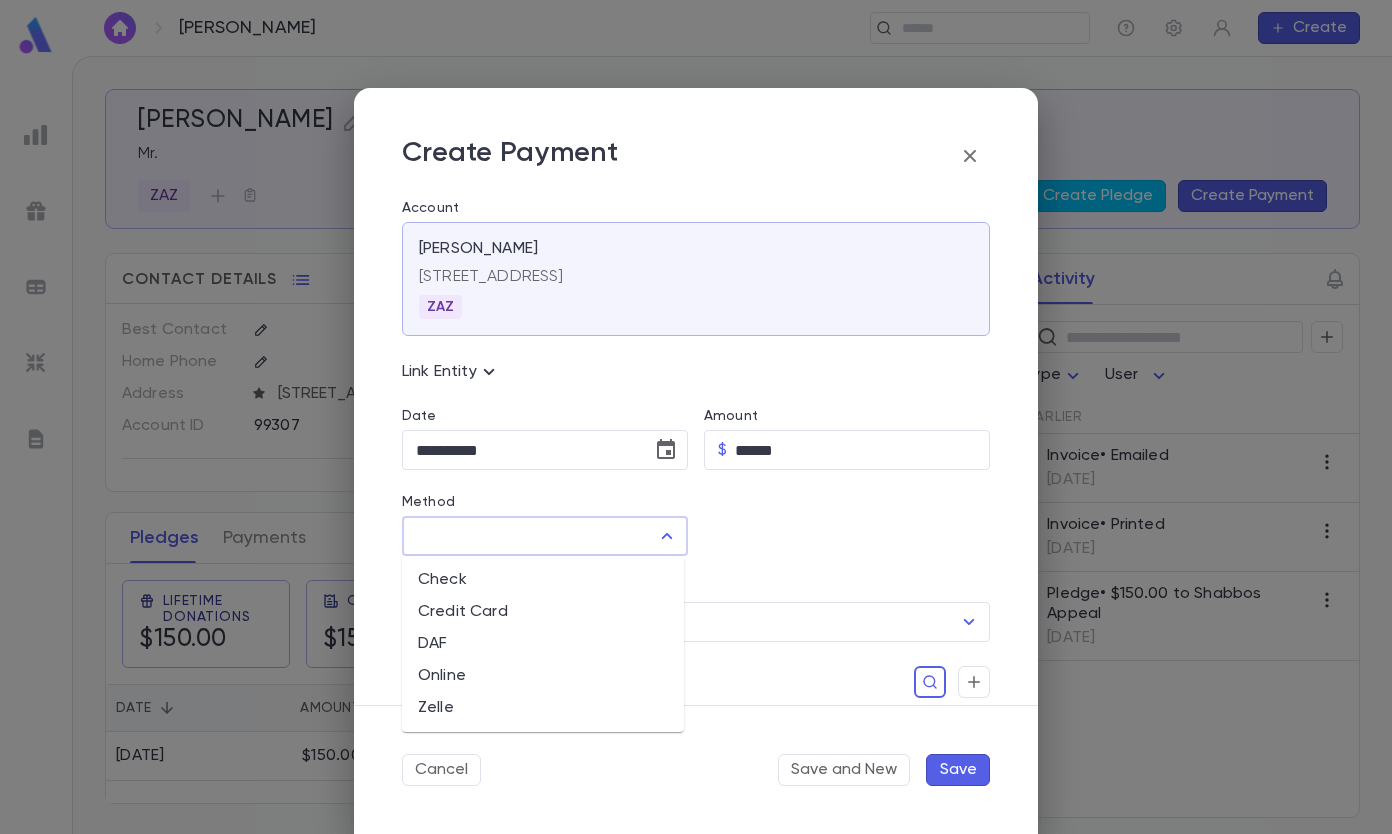 click on "Online" at bounding box center (543, 676) 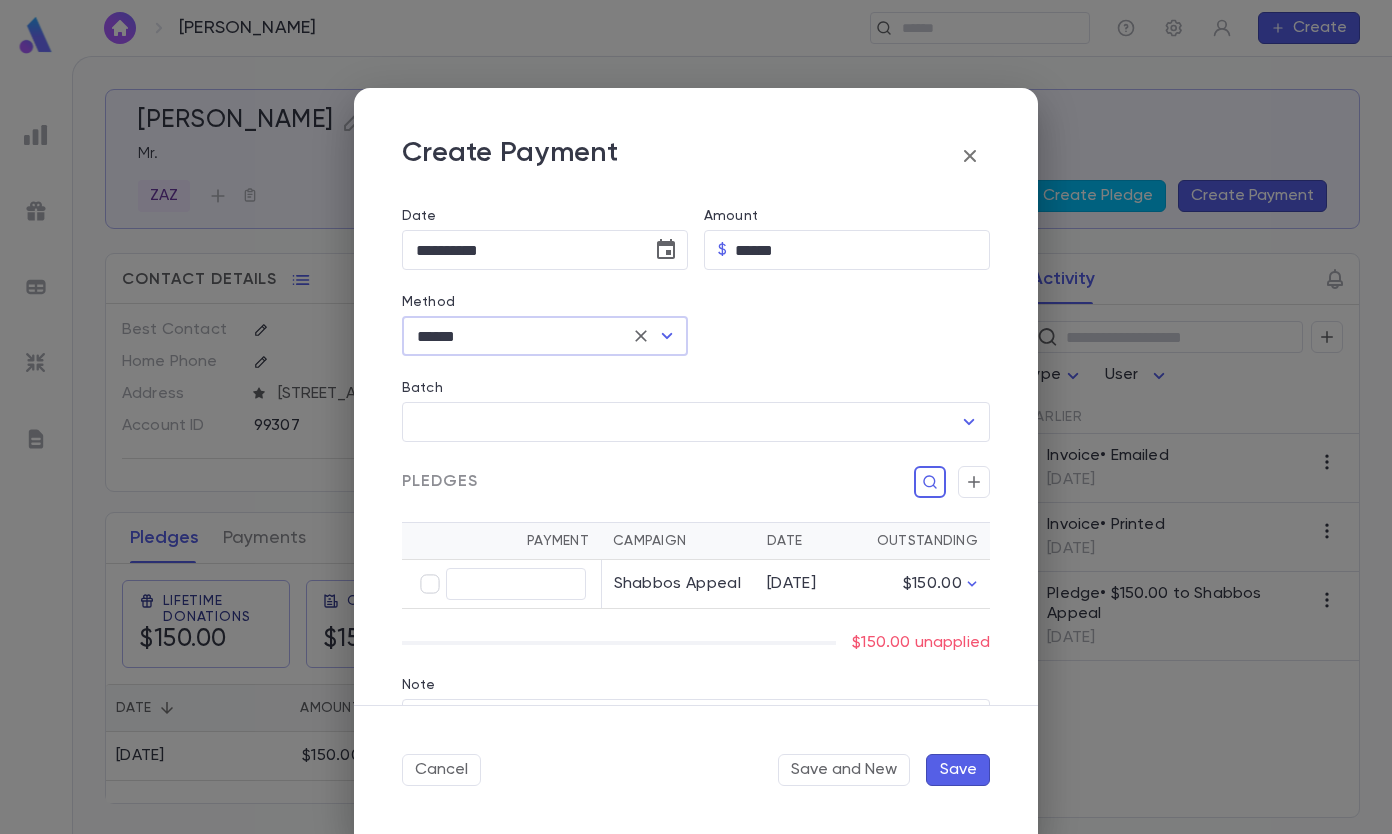 scroll, scrollTop: 300, scrollLeft: 0, axis: vertical 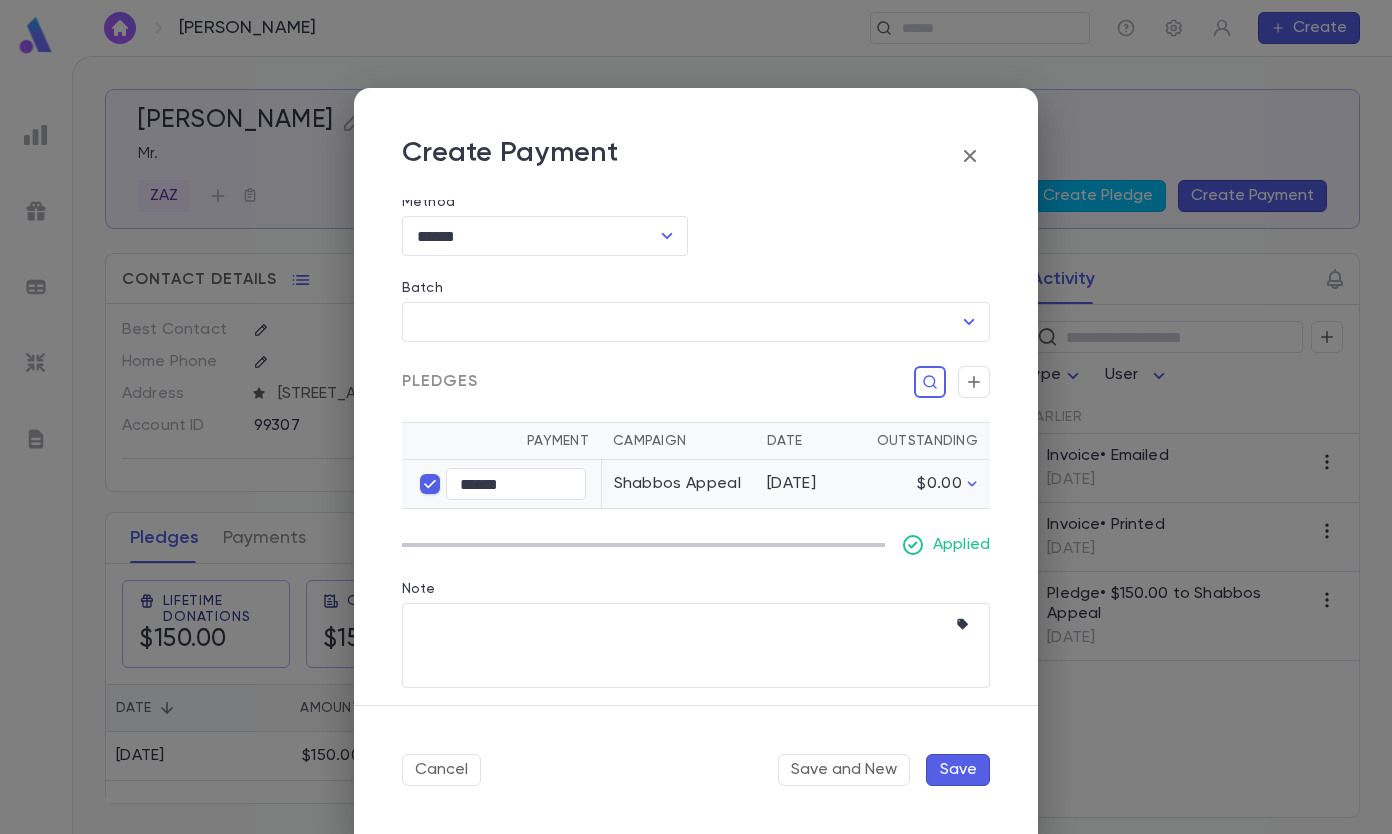 type on "******" 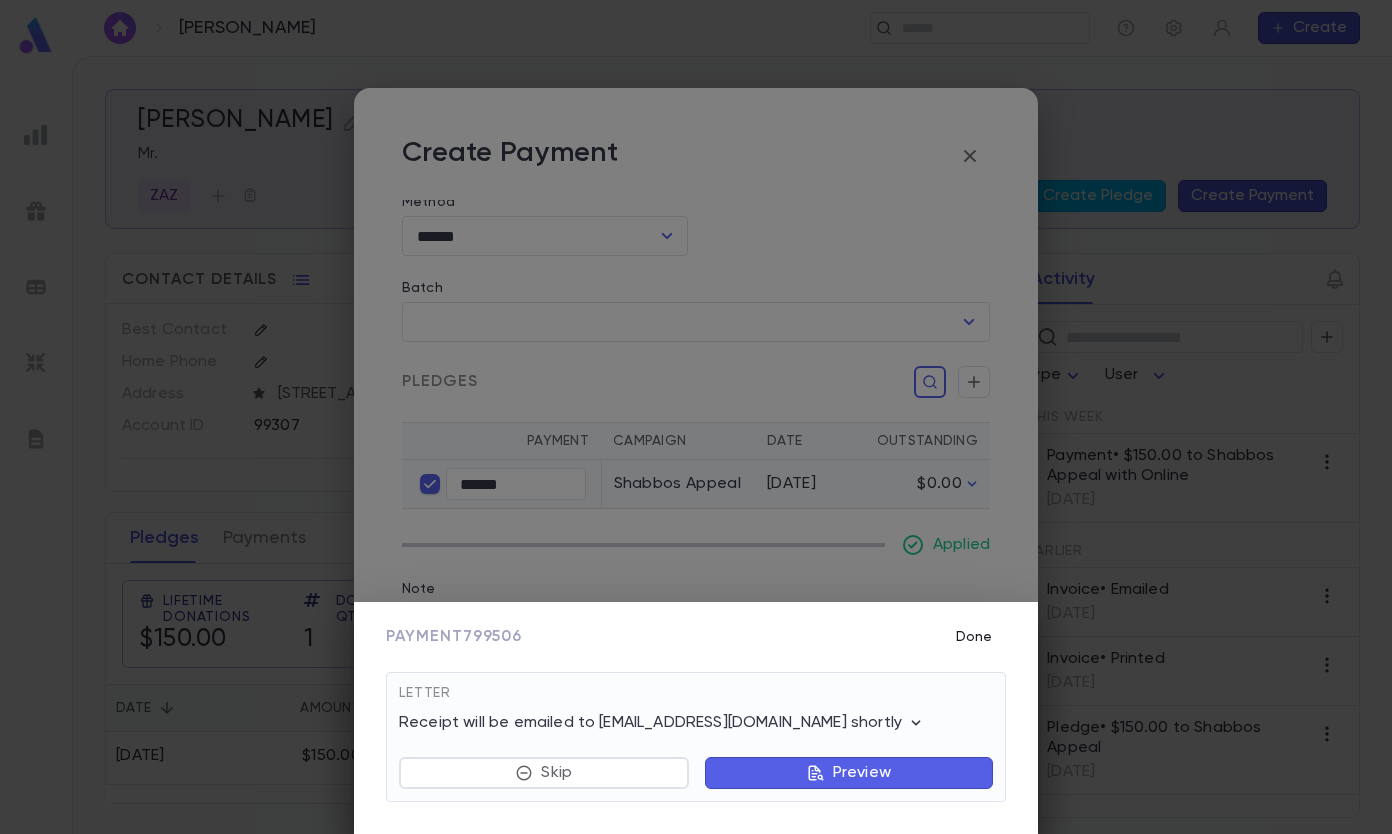 click on "Done" at bounding box center [974, 637] 